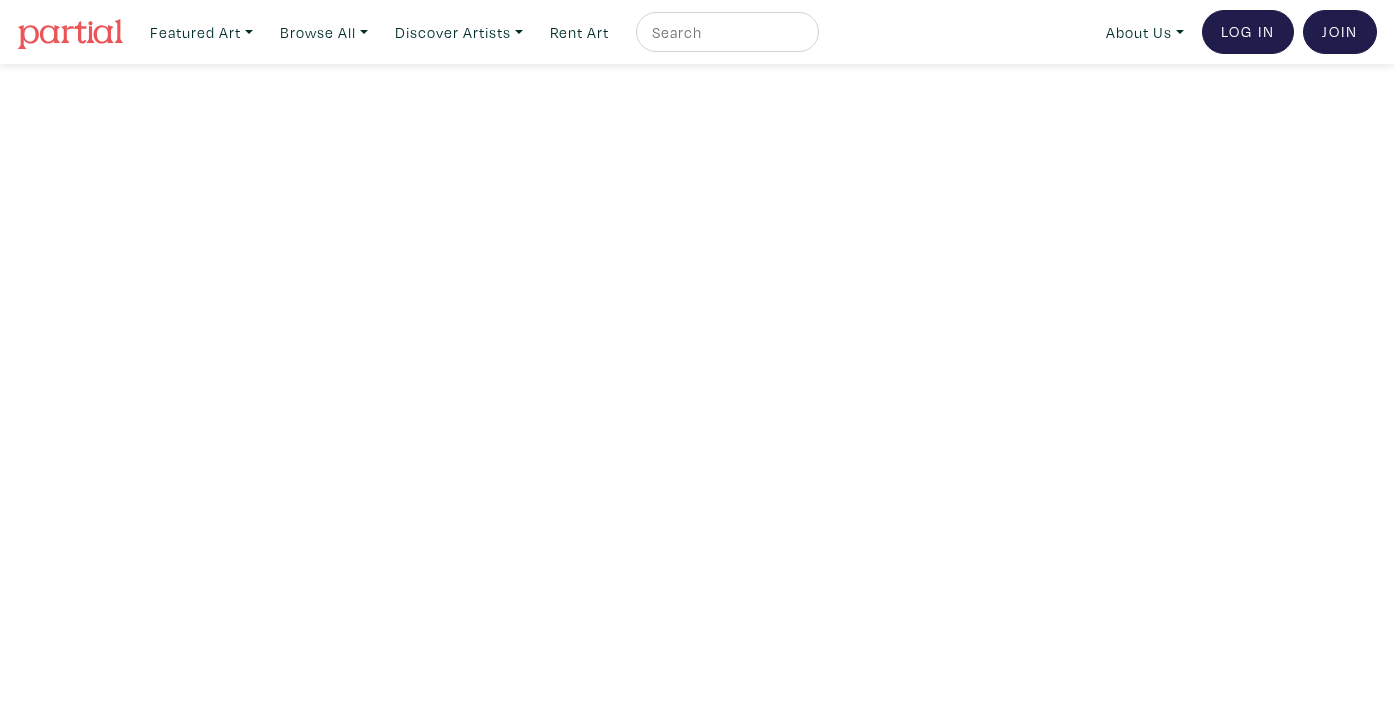 scroll, scrollTop: 0, scrollLeft: 0, axis: both 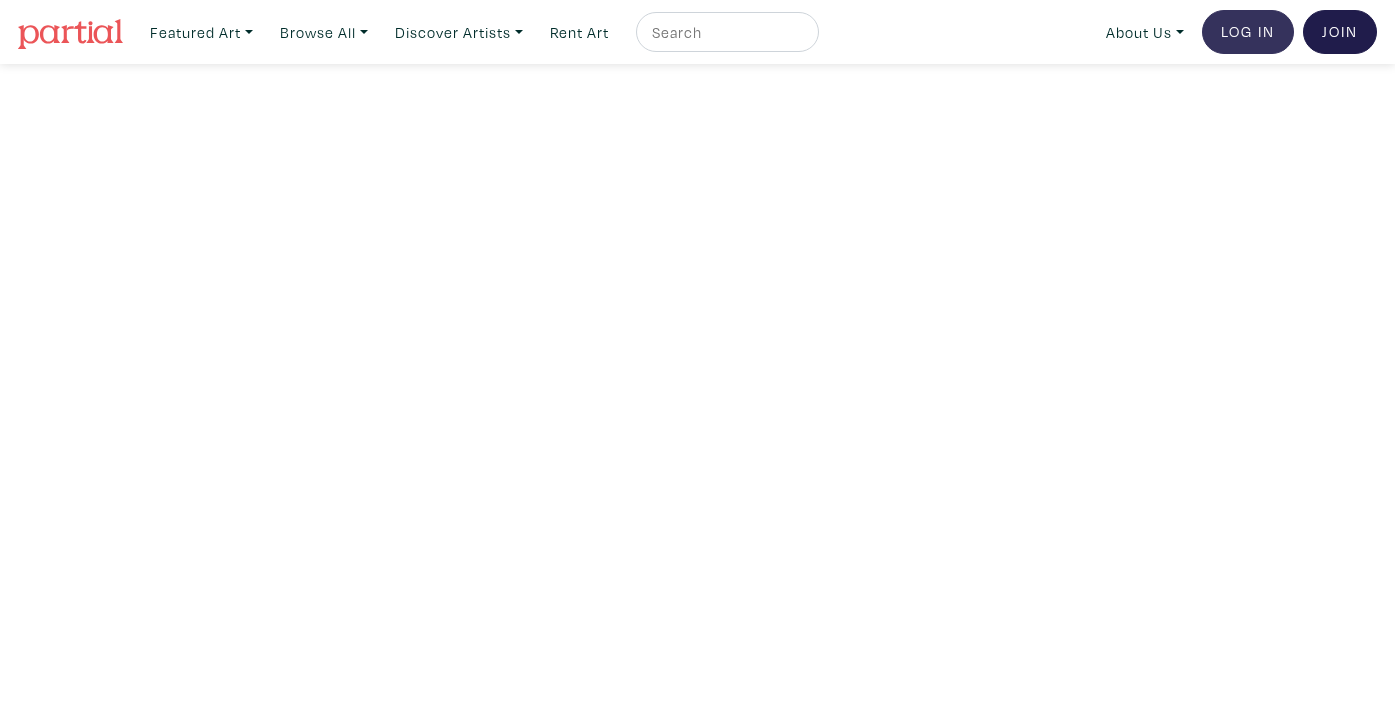 click on "Log In" at bounding box center [1248, 32] 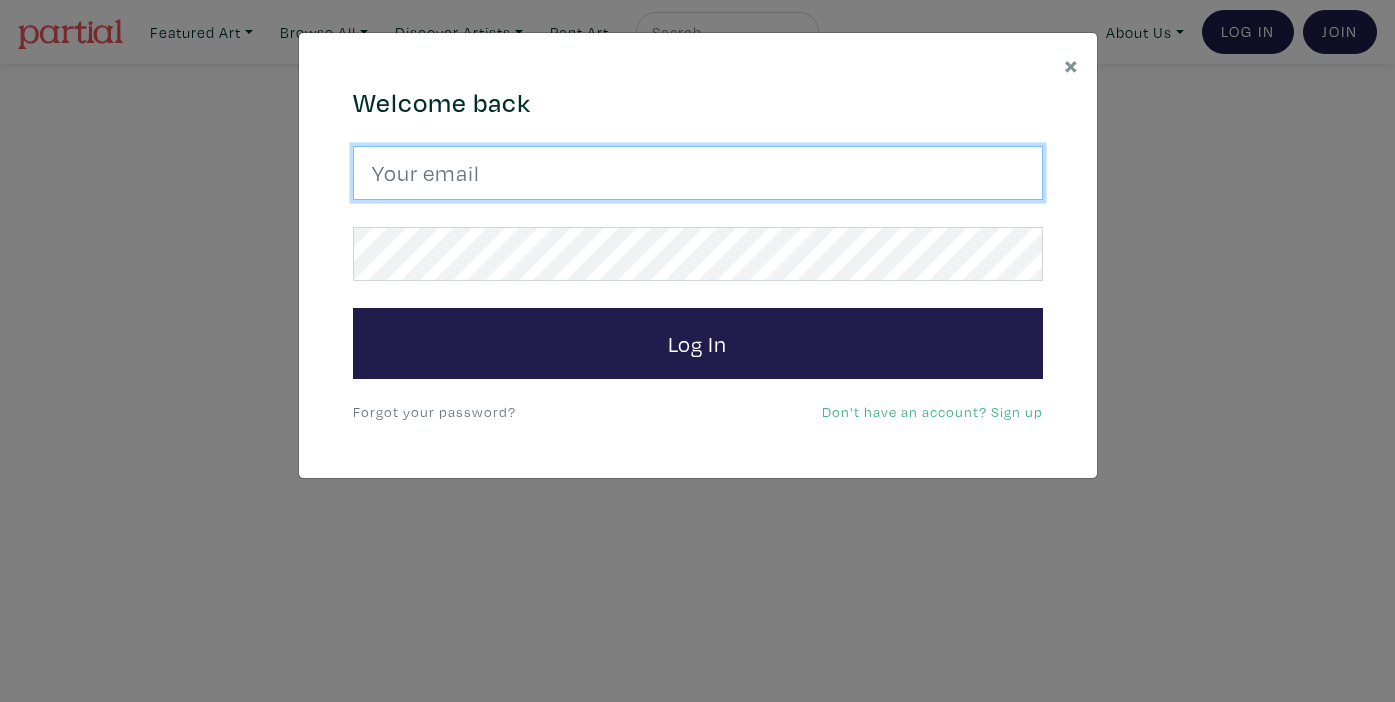type on "jkovar3@cogeco.ca" 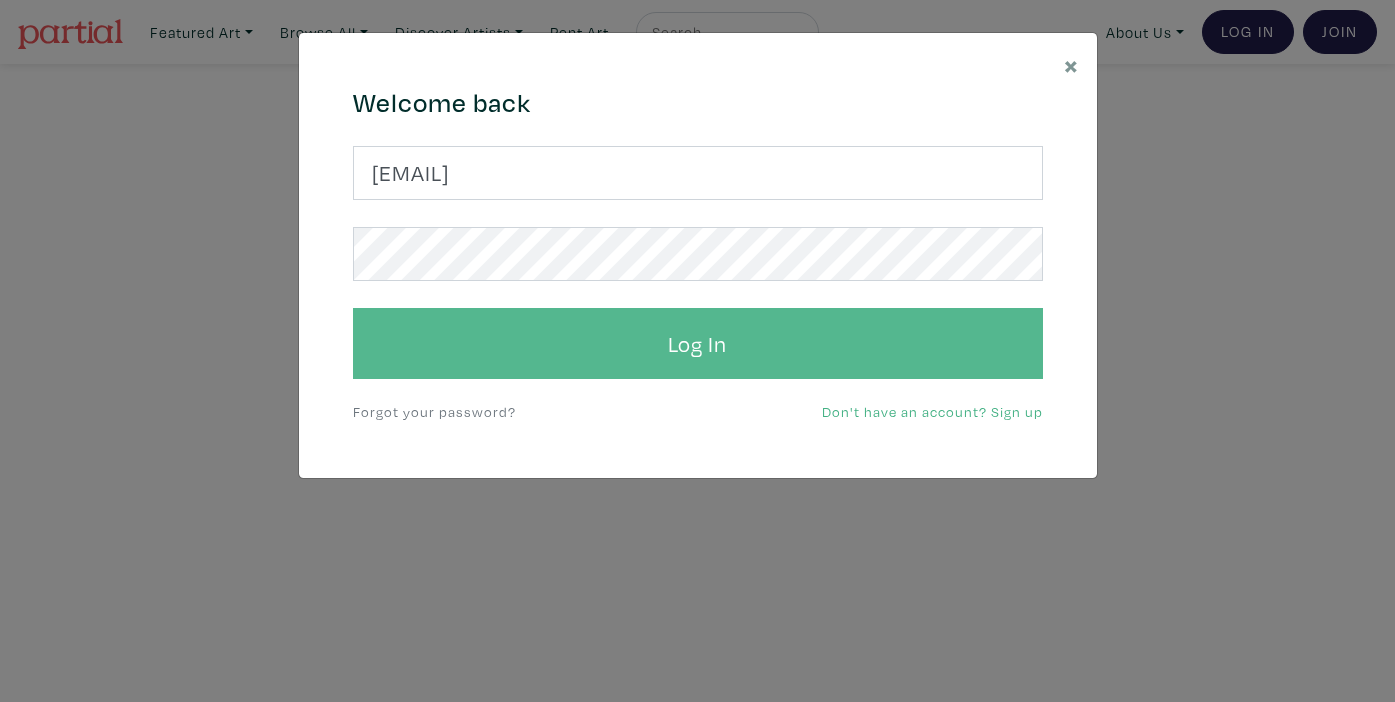 click on "Log In" at bounding box center [698, 344] 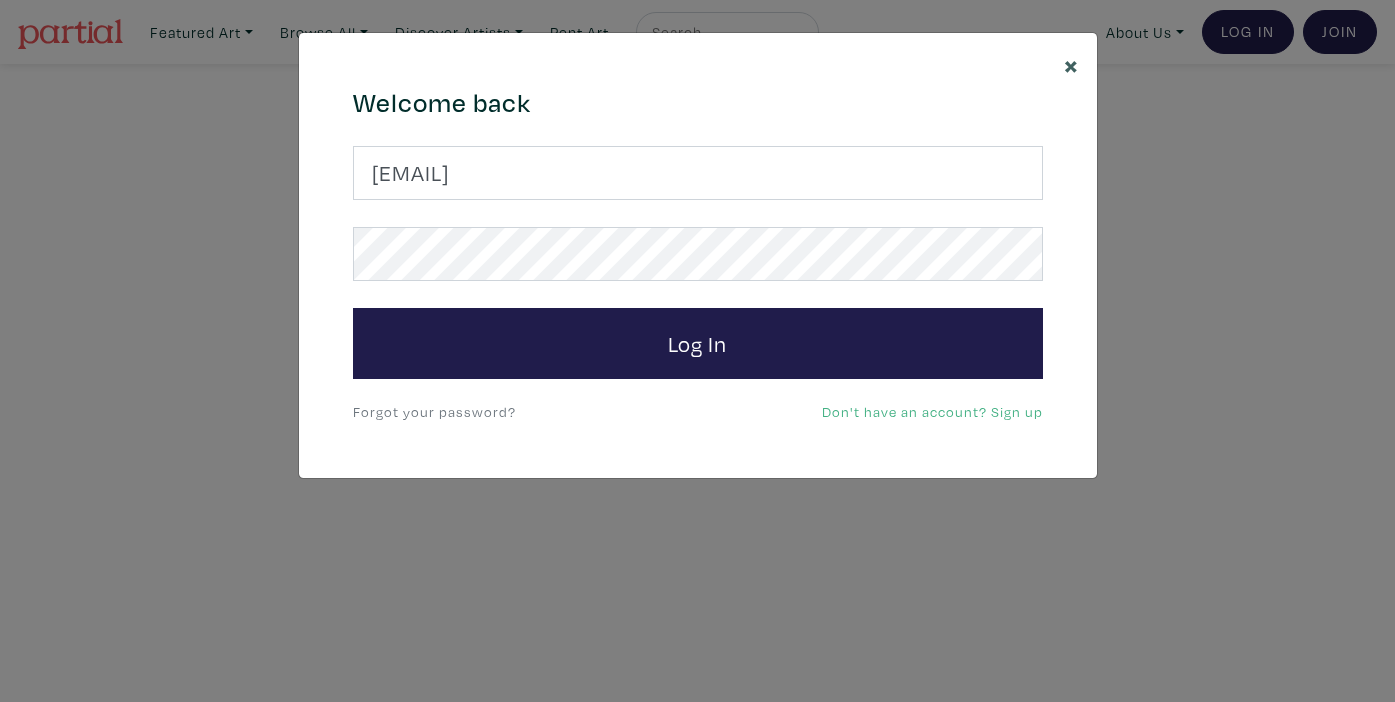 click on "×" at bounding box center (1071, 64) 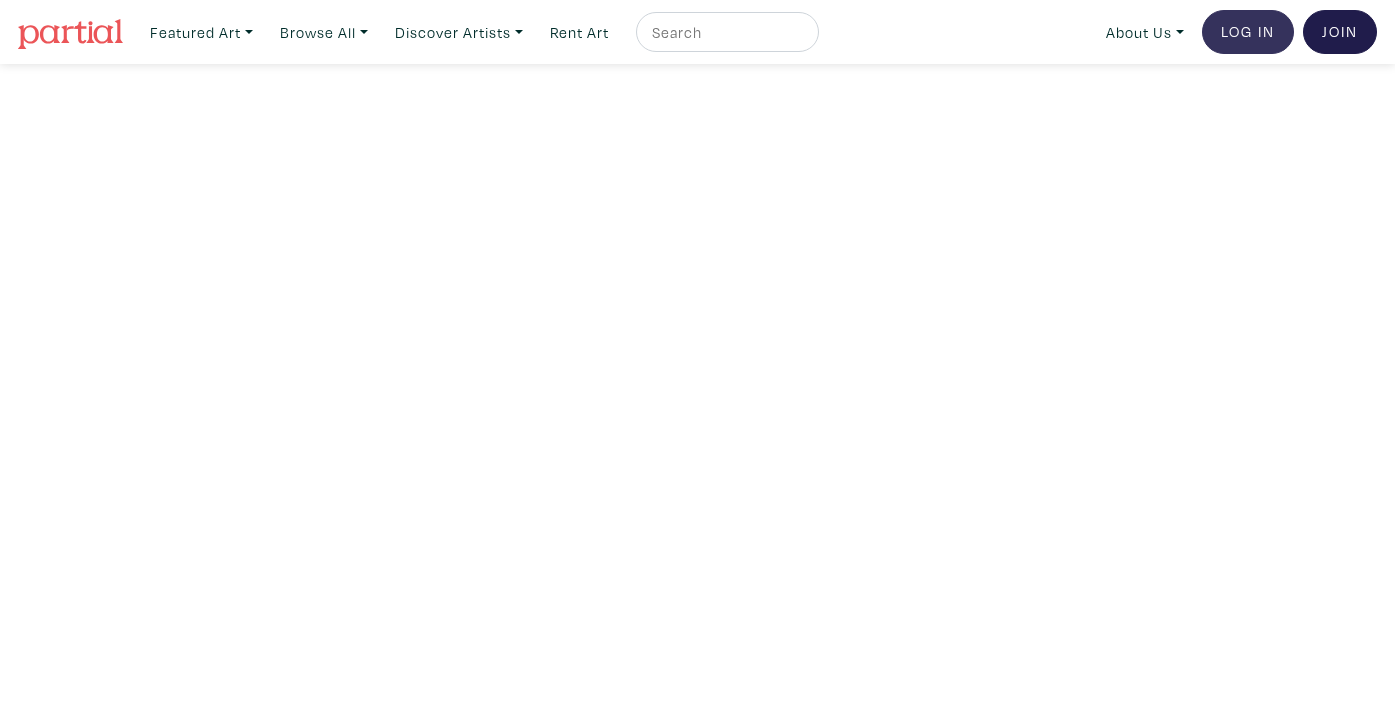 click on "Log In" at bounding box center (1248, 32) 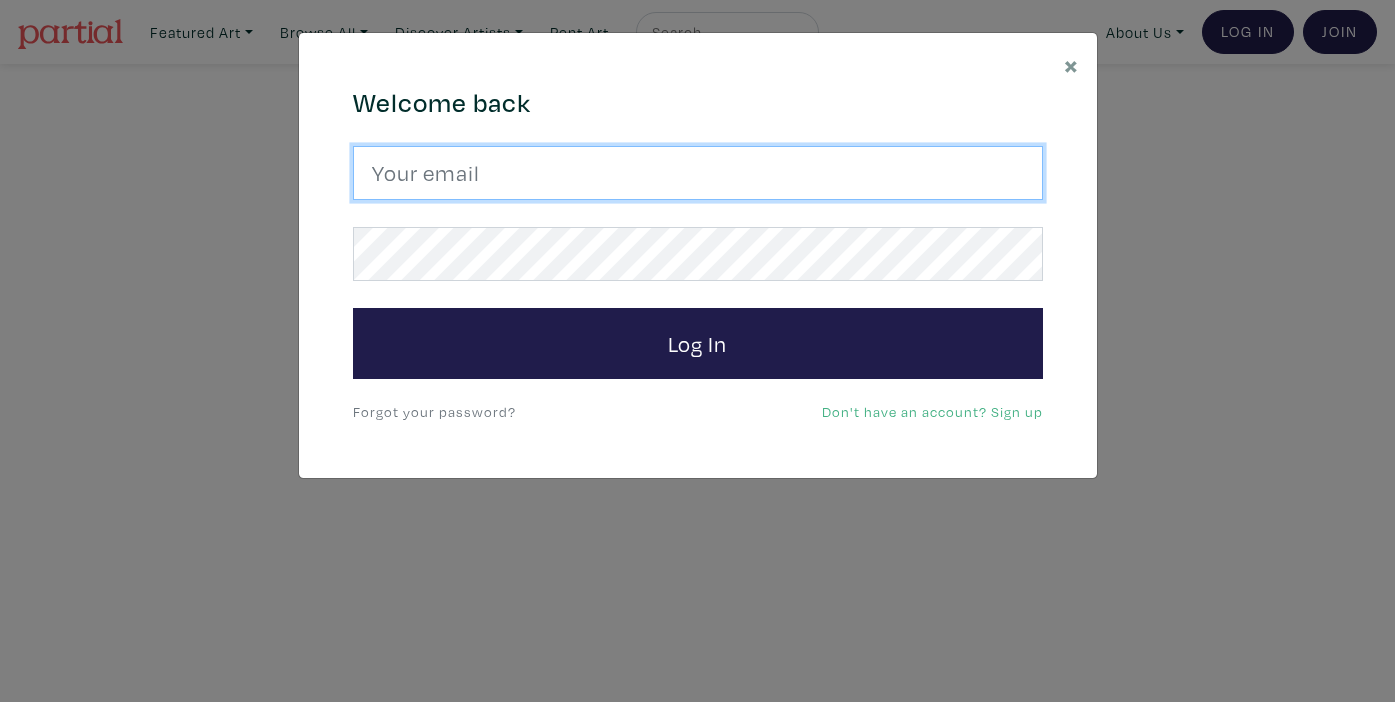 type on "jkovar3@cogeco.ca" 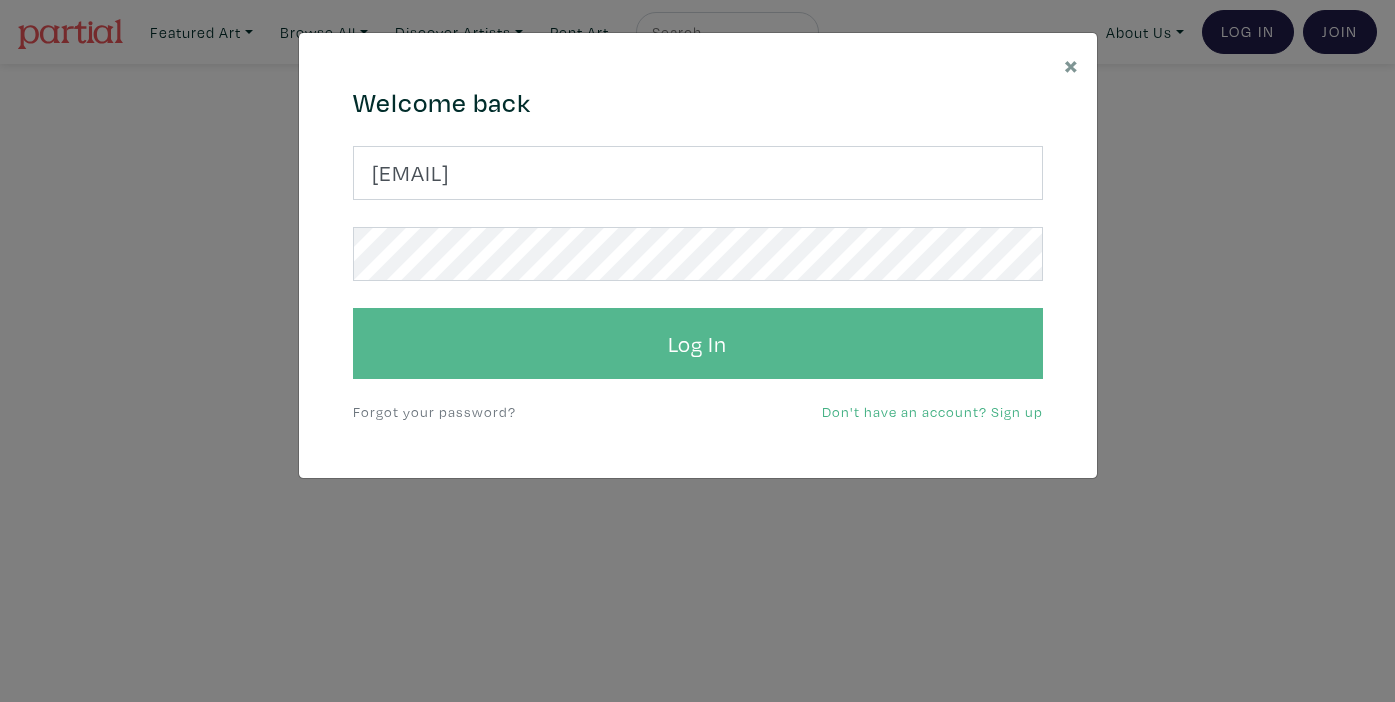 click on "Log In" at bounding box center [698, 344] 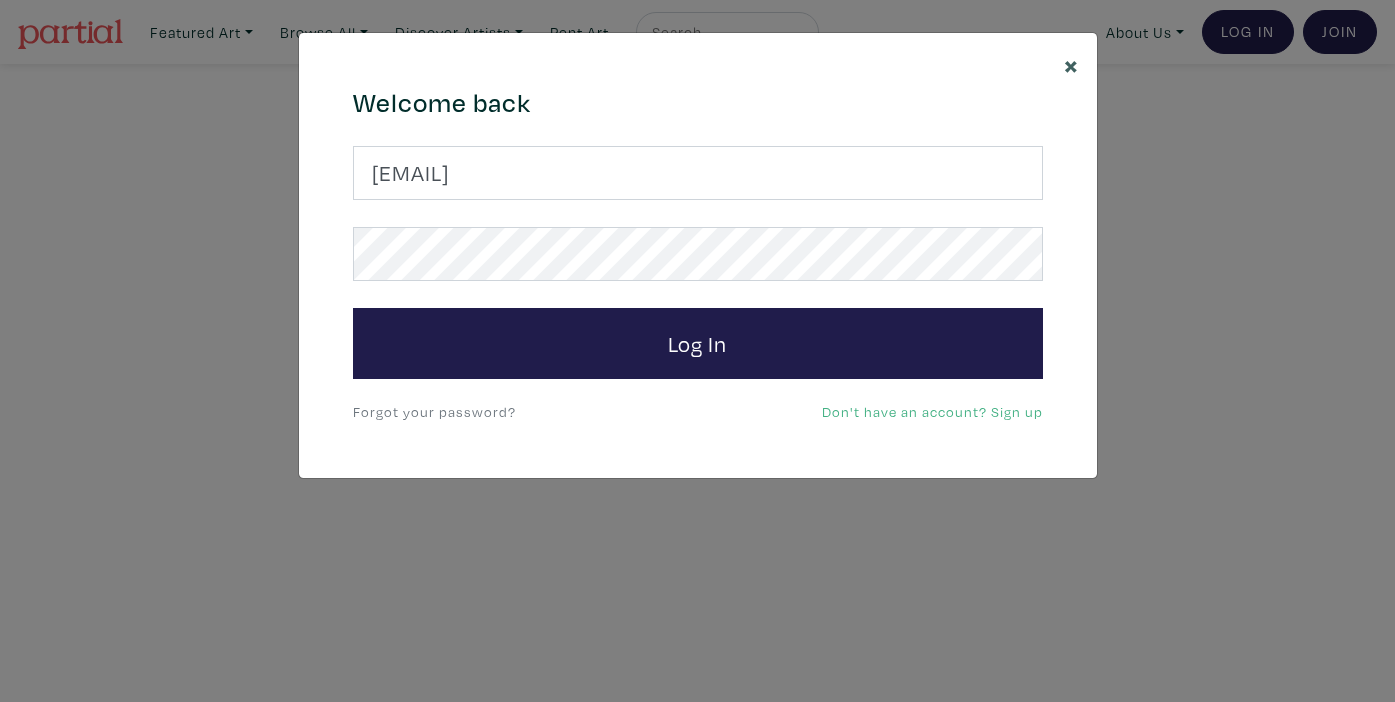 click on "×" at bounding box center (1071, 64) 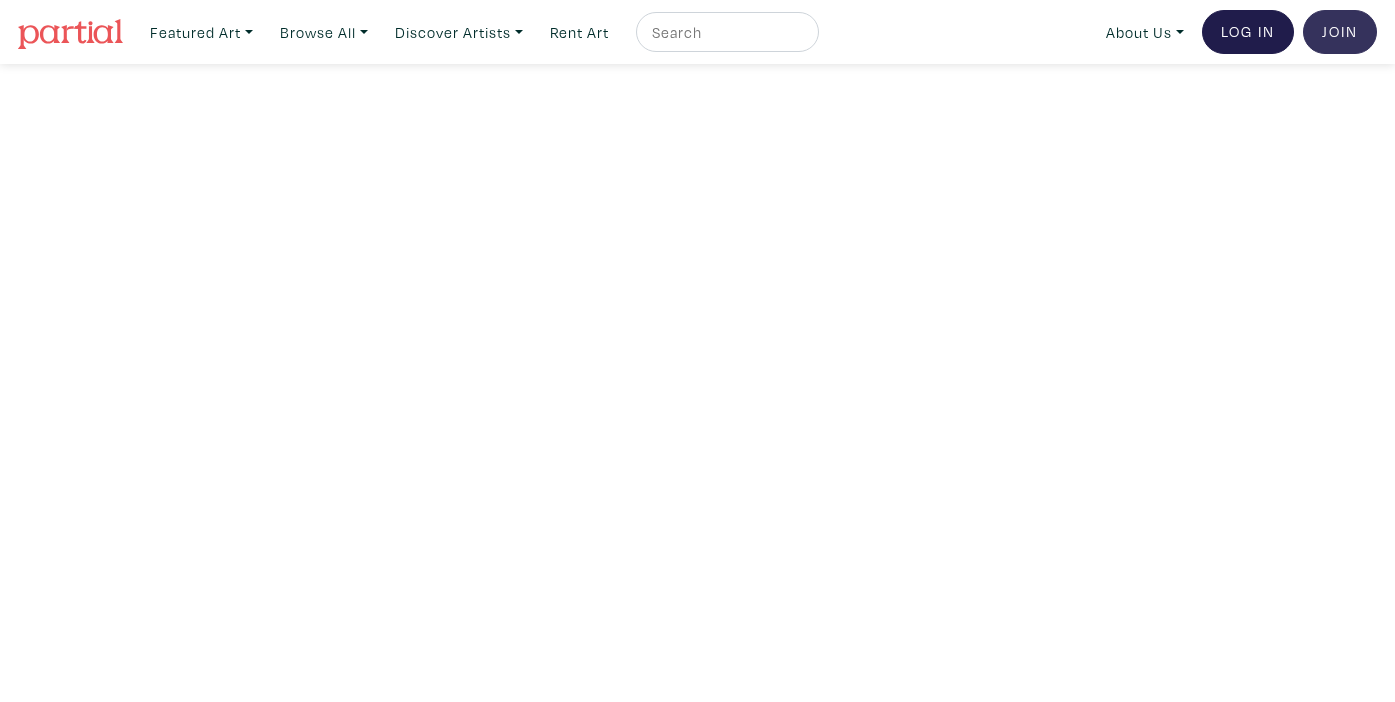 click on "Join  the Community" at bounding box center [1340, 32] 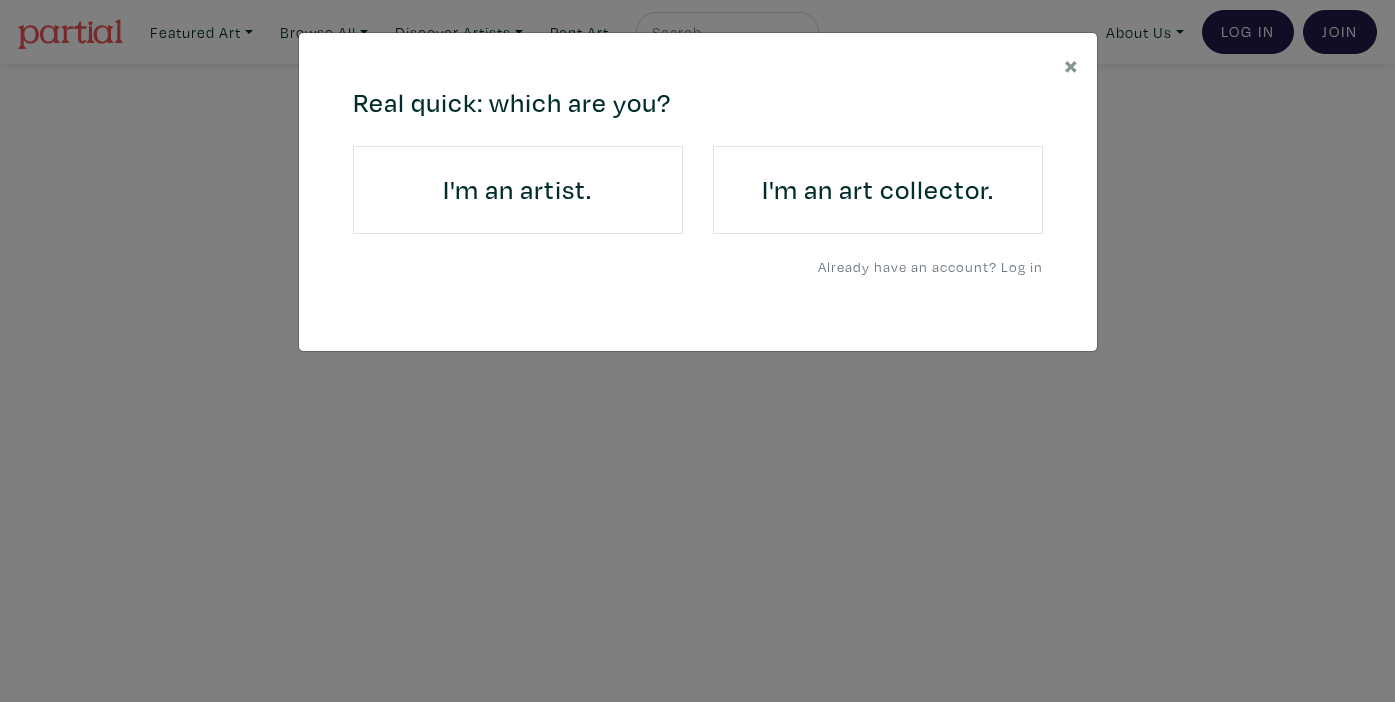 click on "I'm an artist." at bounding box center (518, 190) 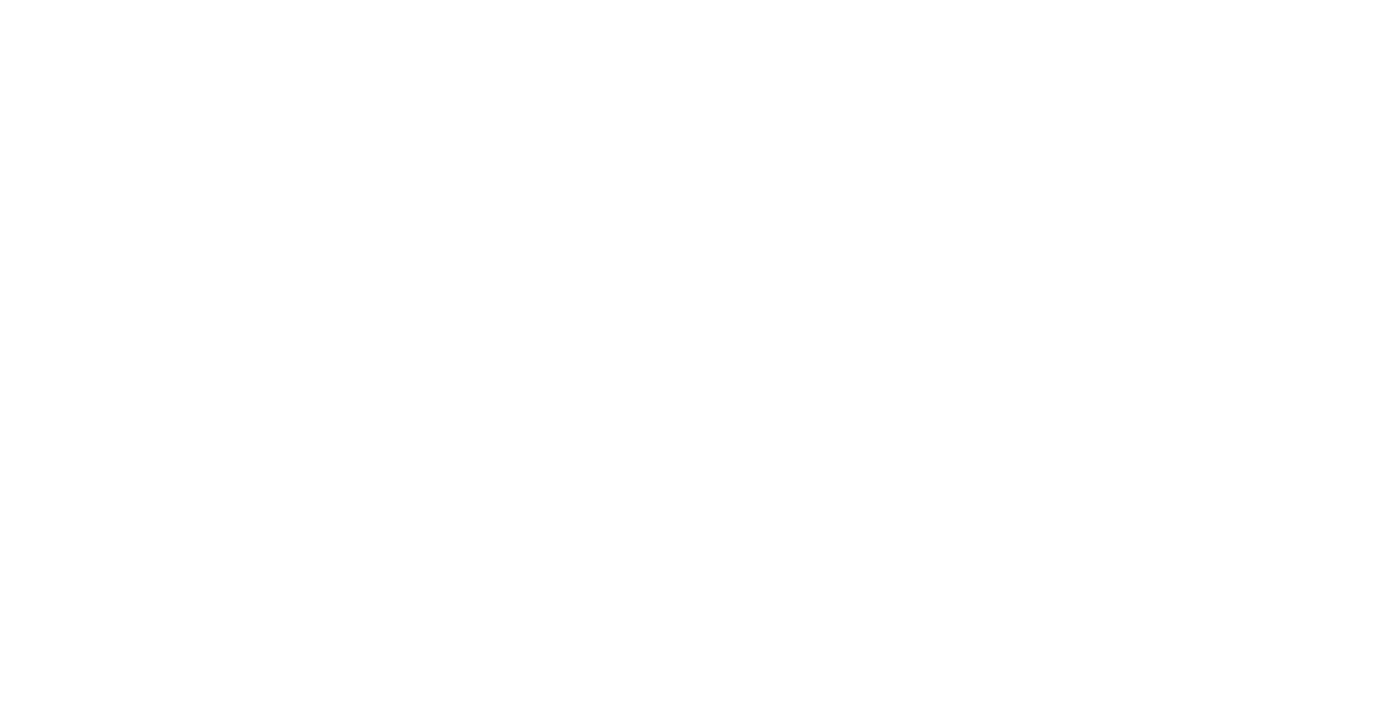 scroll, scrollTop: 0, scrollLeft: 0, axis: both 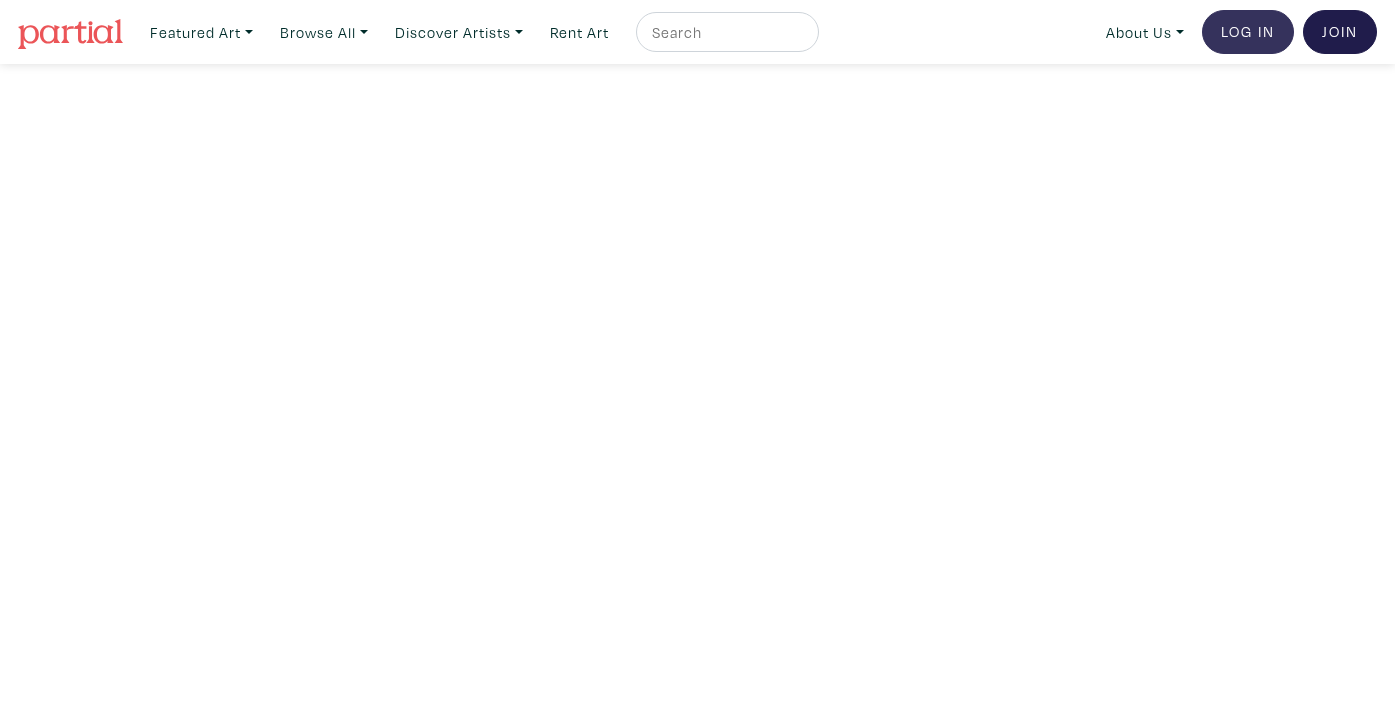 click on "Log In" at bounding box center [1248, 32] 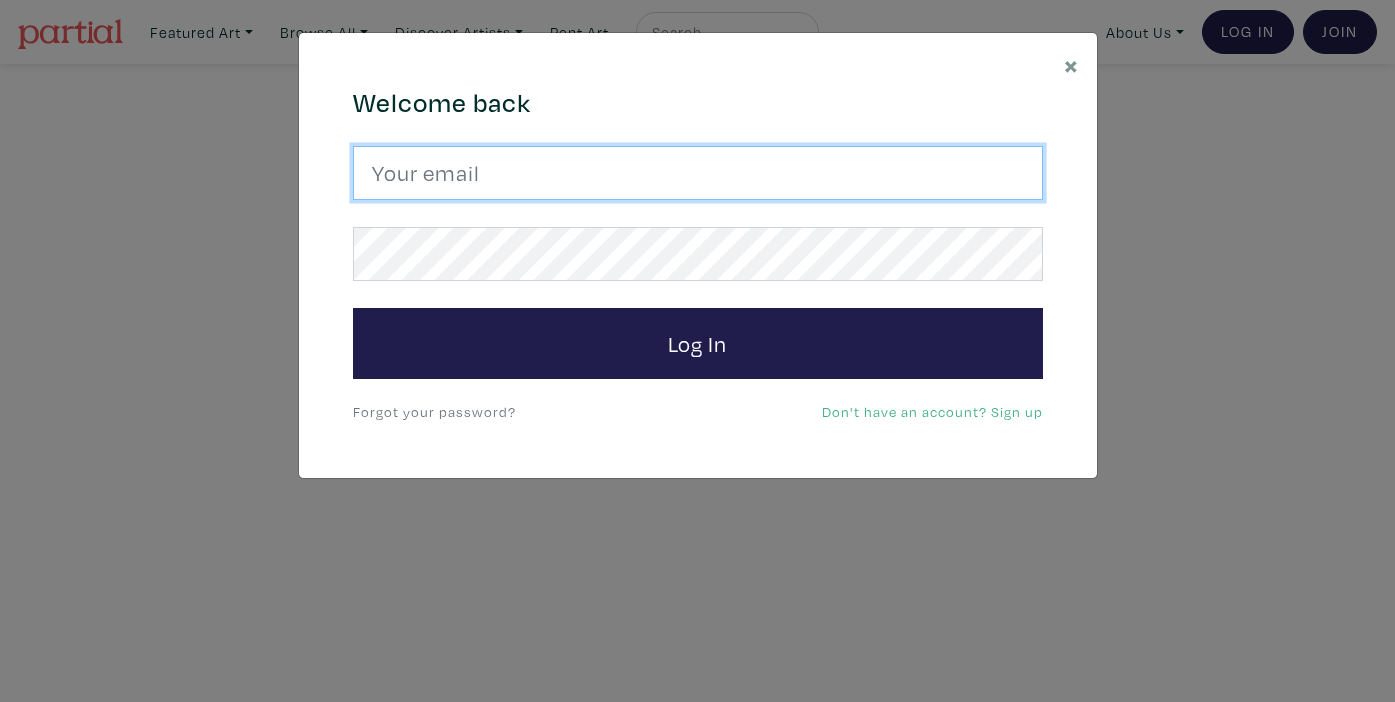 type on "jkovar3@cogeco.ca" 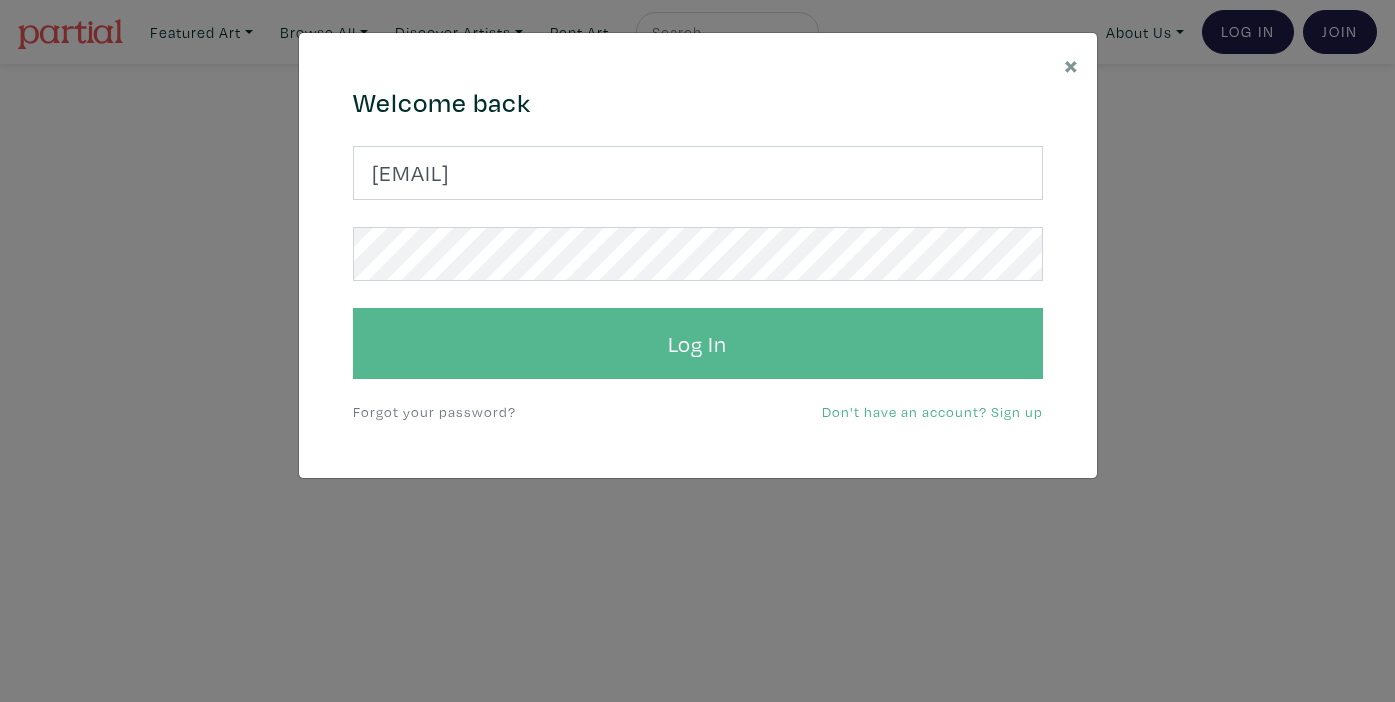 click on "Log In" at bounding box center (698, 344) 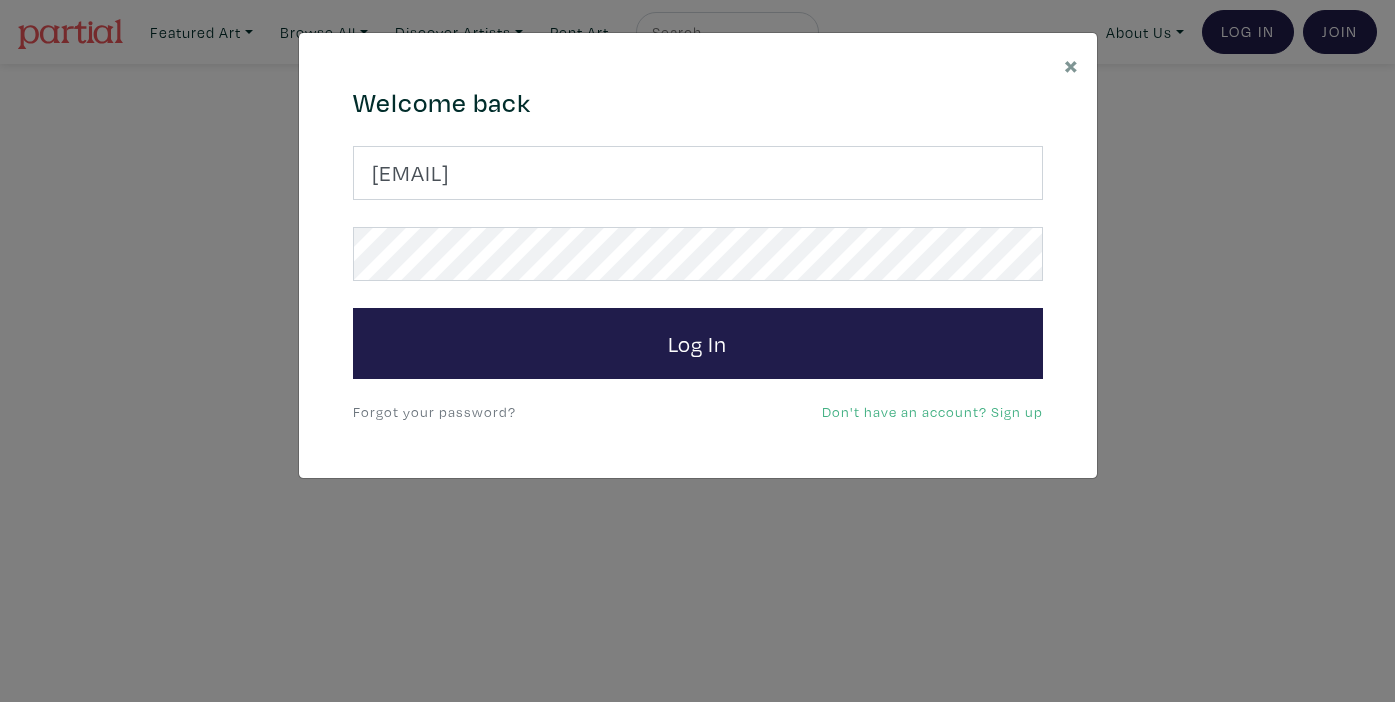 click on "Forgot your password?" at bounding box center (434, 411) 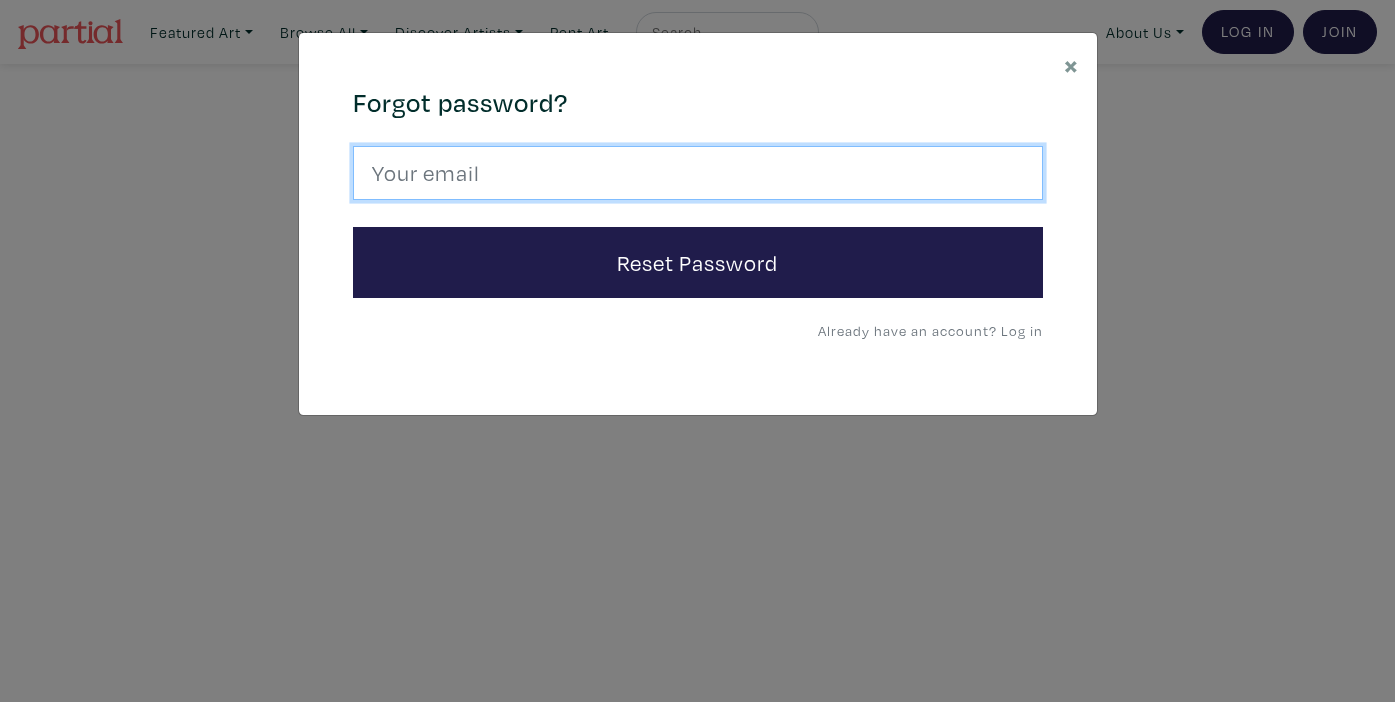 click at bounding box center (698, 173) 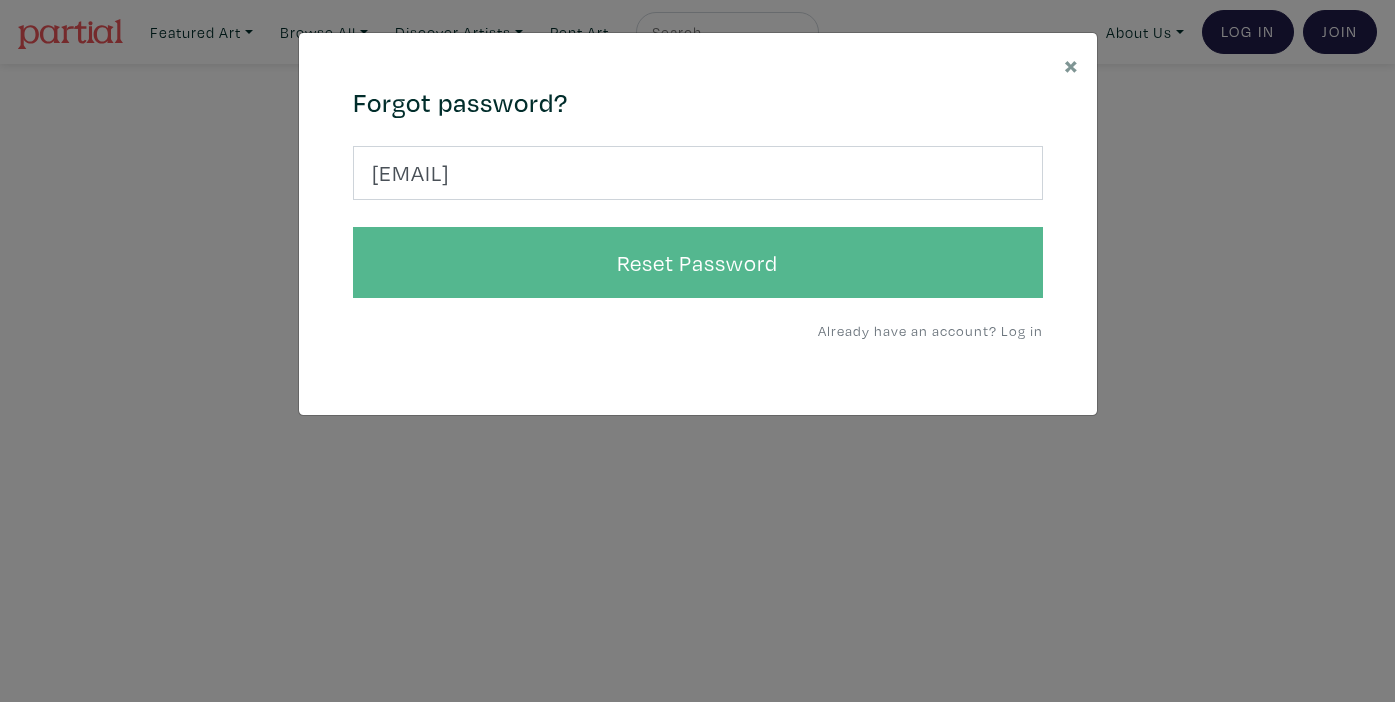 click on "Reset Password" at bounding box center [698, 263] 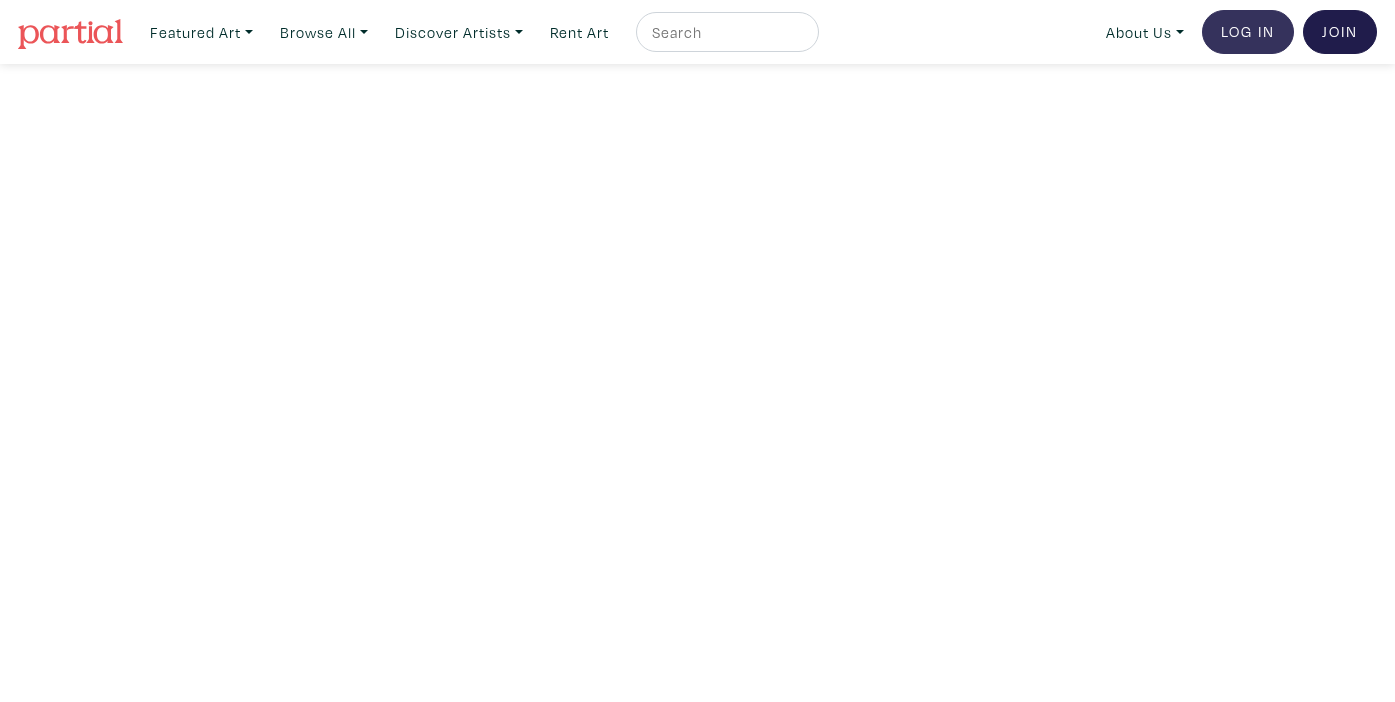 click on "Log In" at bounding box center (1248, 32) 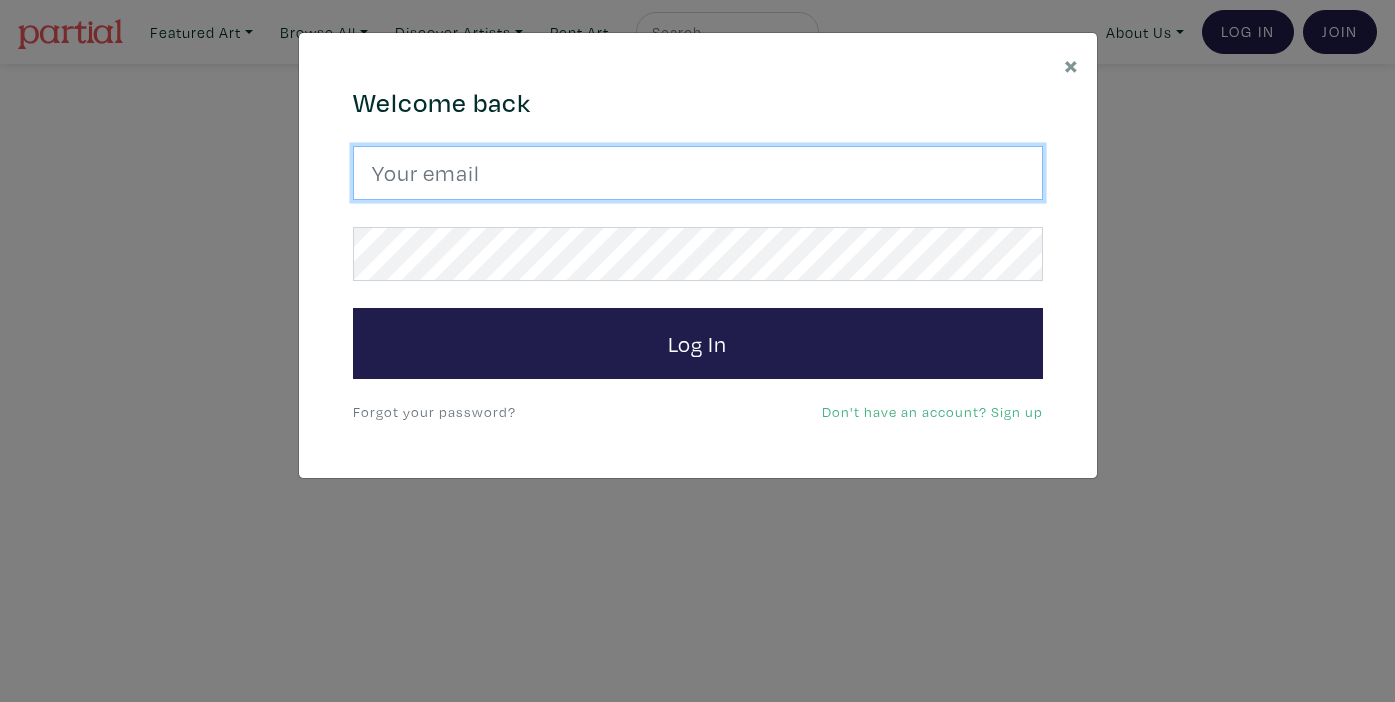 type on "jkovar3@cogeco.ca" 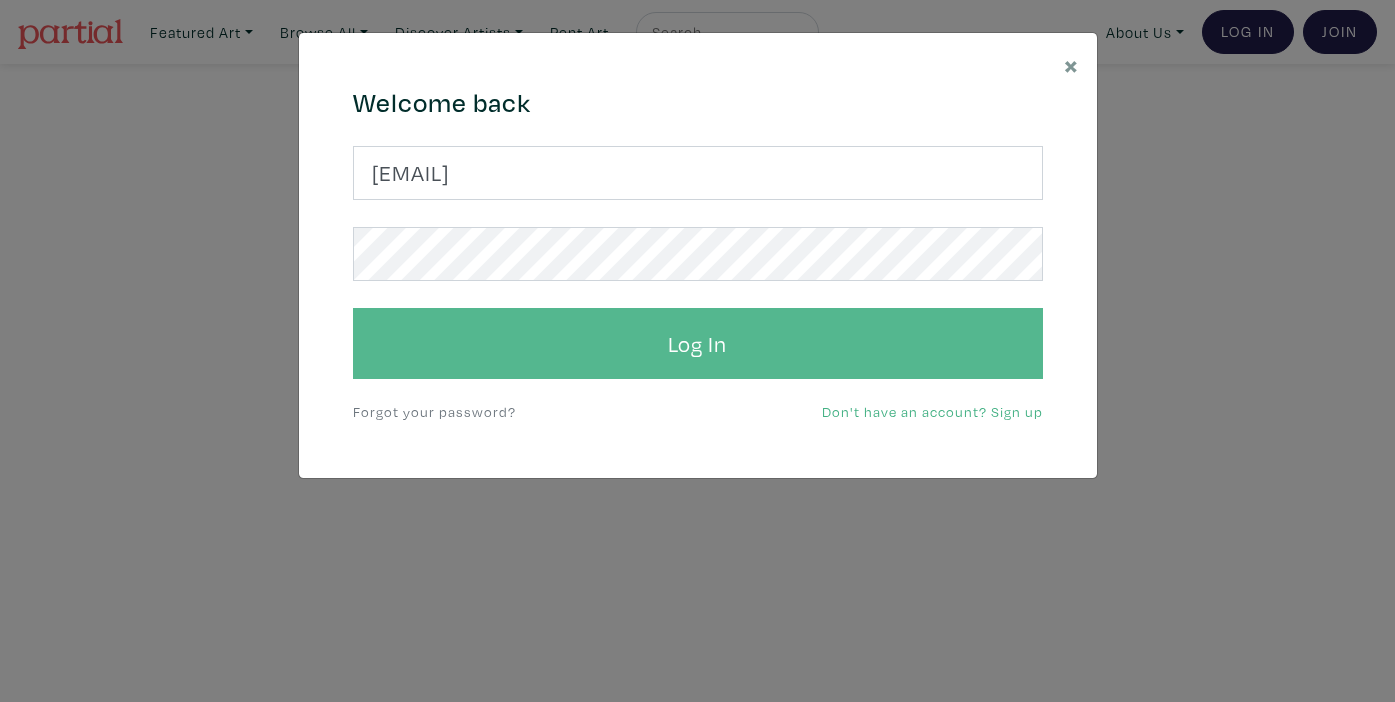 click on "Log In" at bounding box center [698, 344] 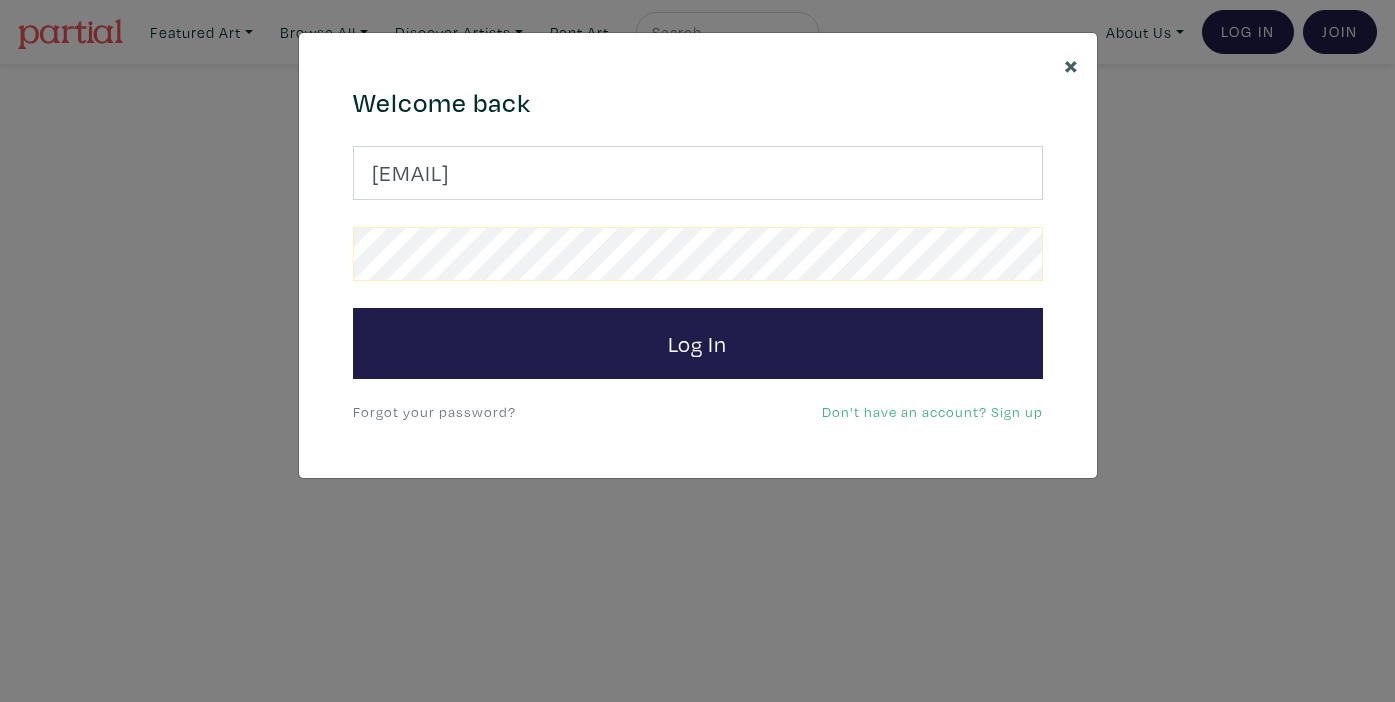 click on "×" at bounding box center [1071, 64] 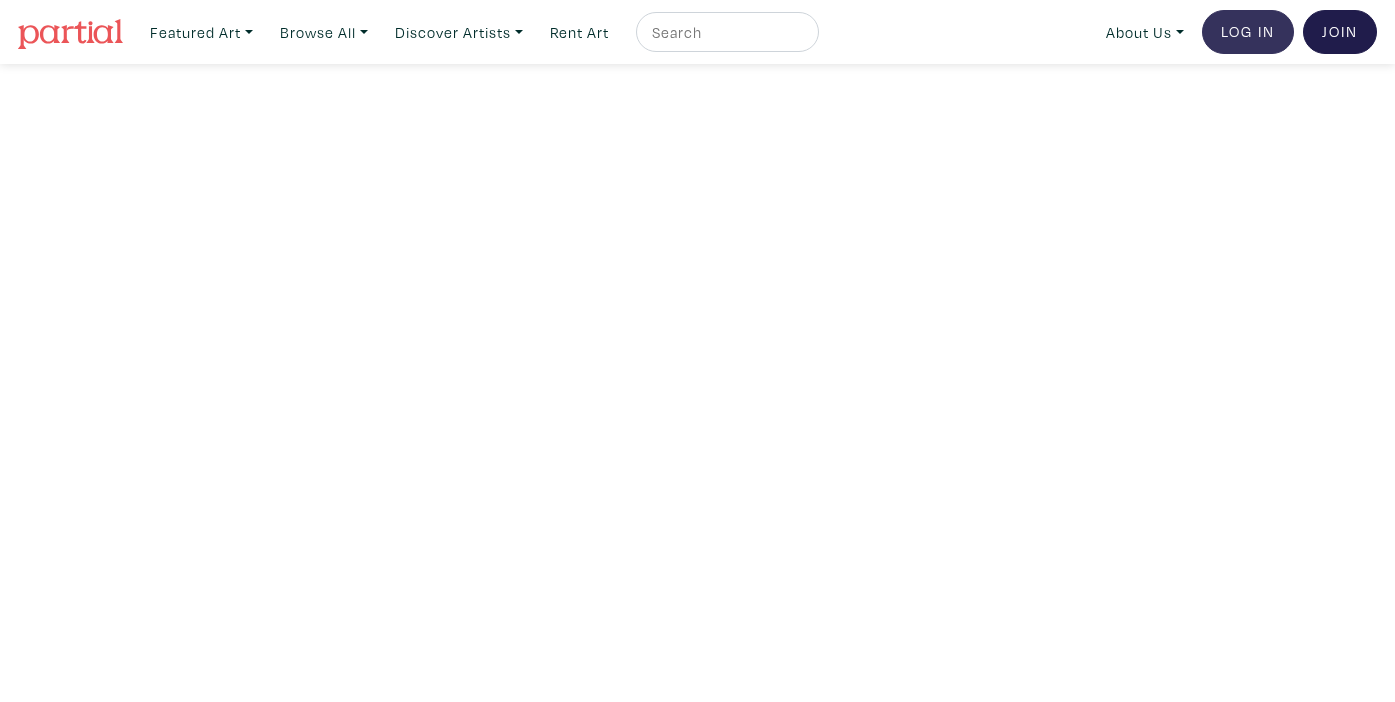 click on "Log In" at bounding box center (1248, 32) 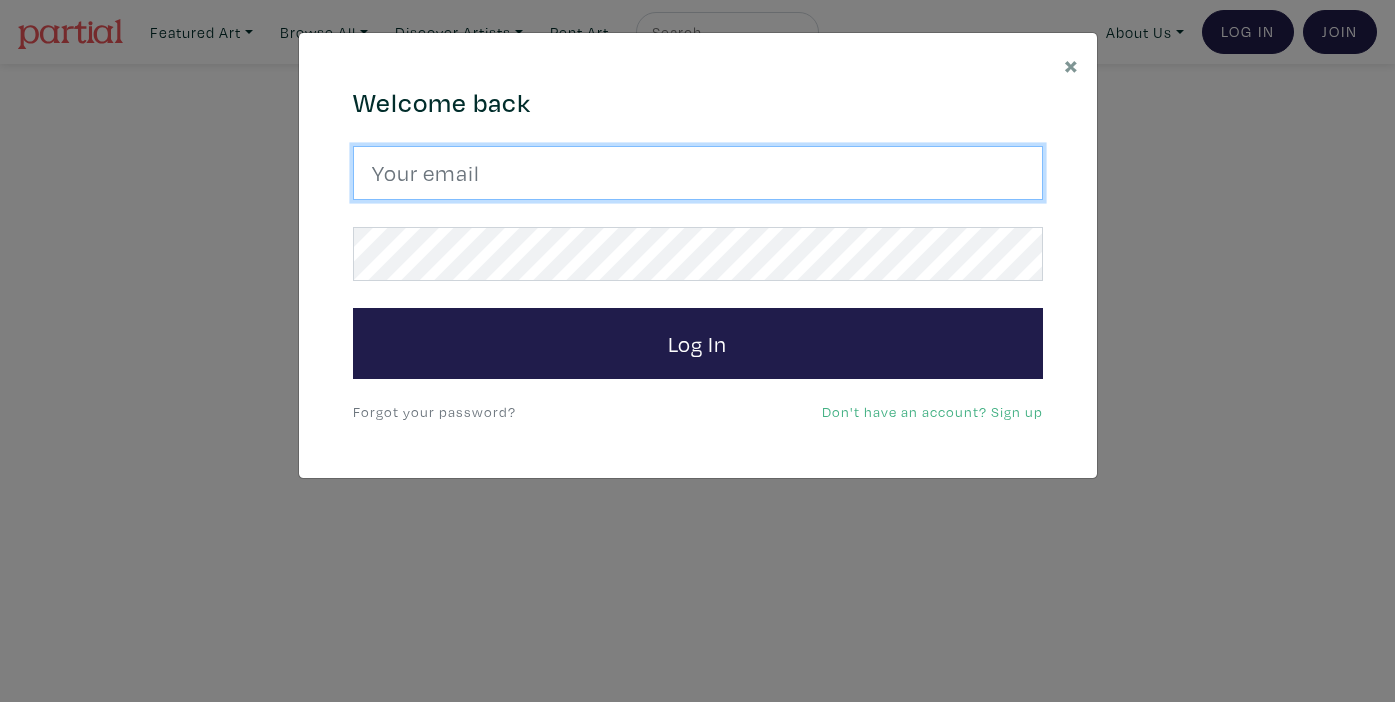 type on "jkovar3@cogeco.ca" 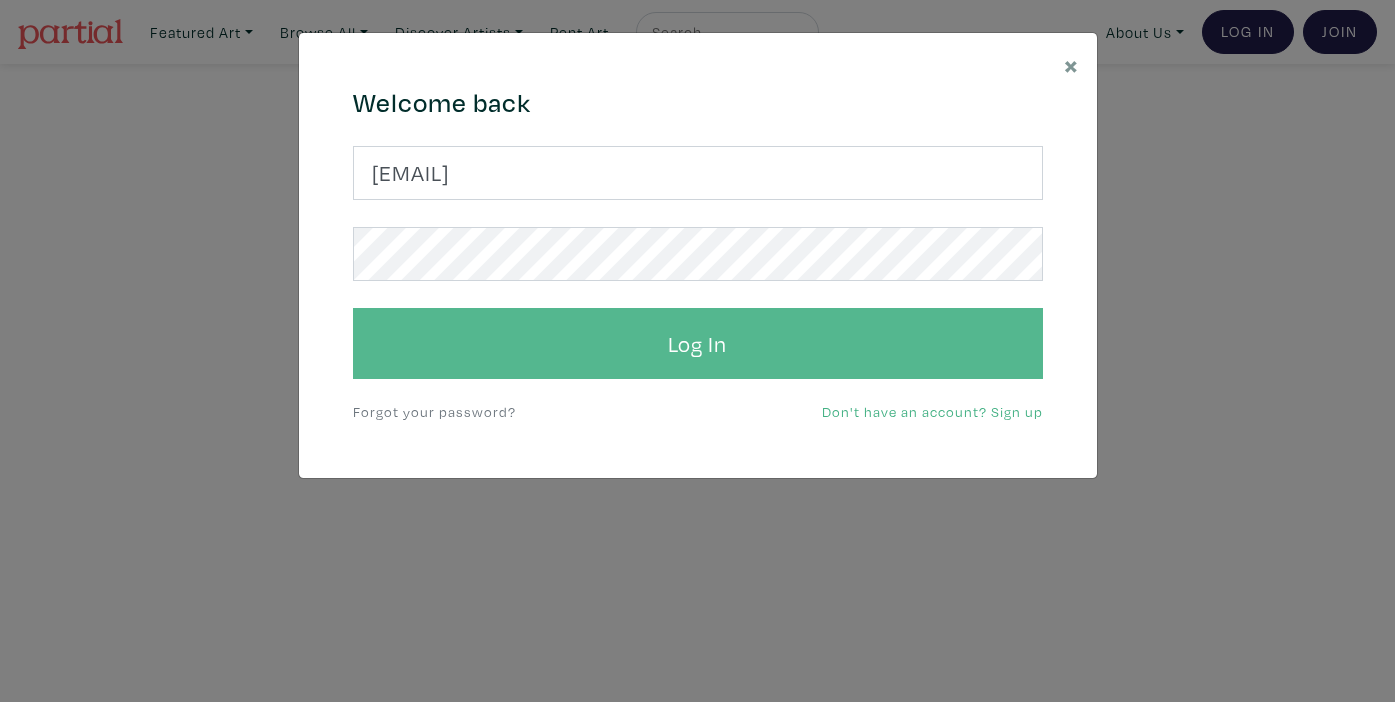 click on "Log In" at bounding box center (698, 344) 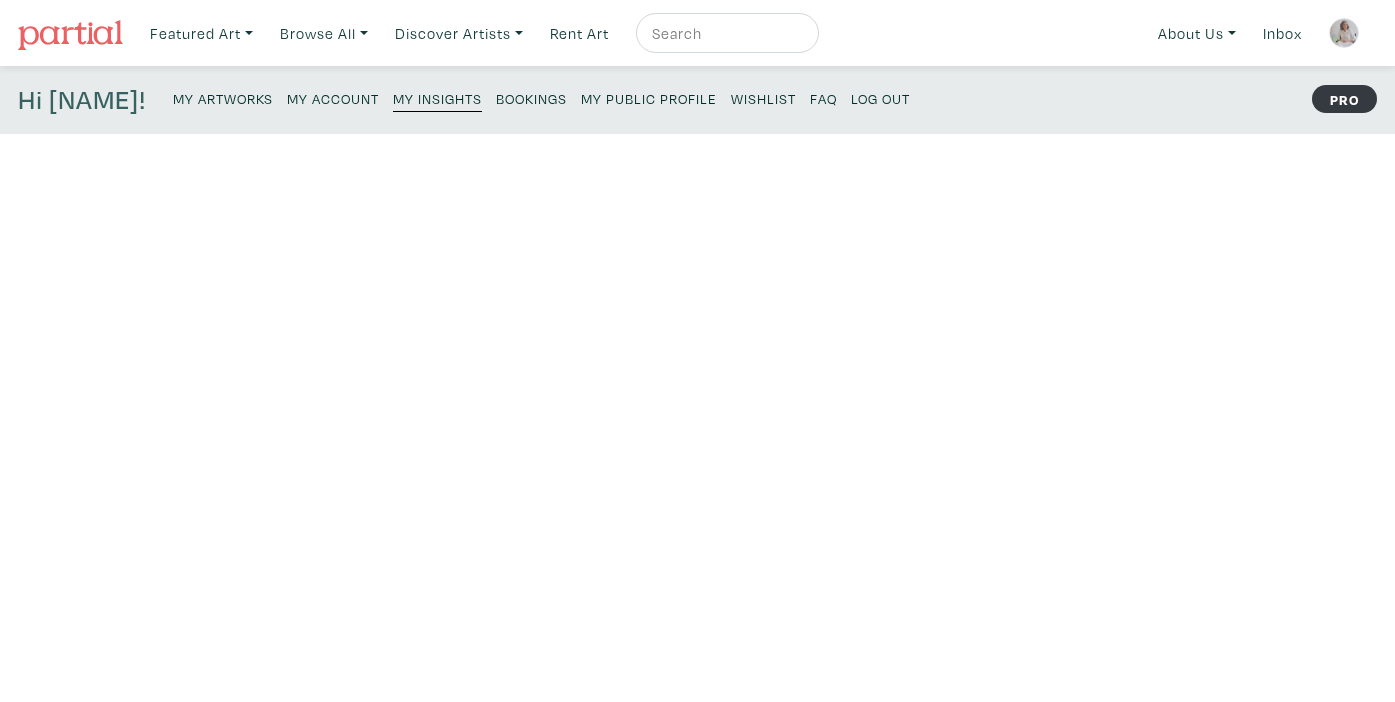 scroll, scrollTop: 0, scrollLeft: 0, axis: both 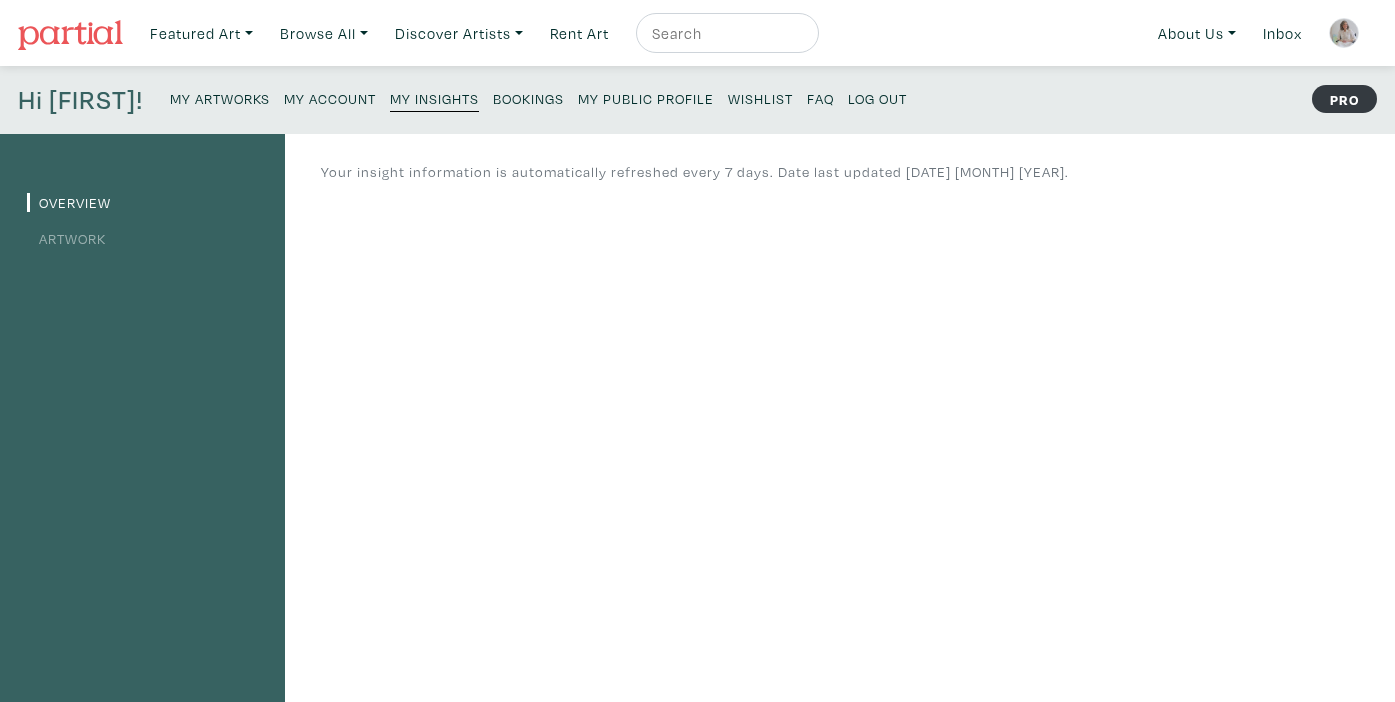 click on "My Account" at bounding box center (330, 98) 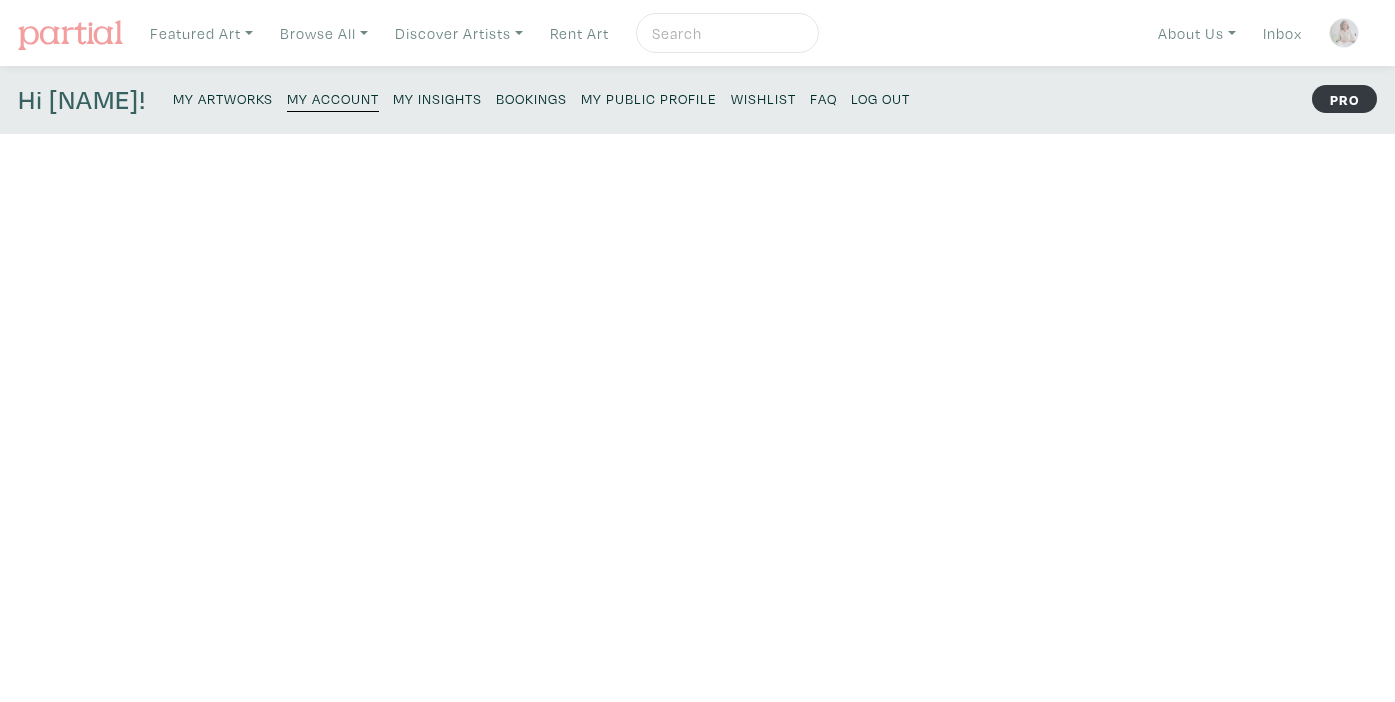 scroll, scrollTop: 0, scrollLeft: 0, axis: both 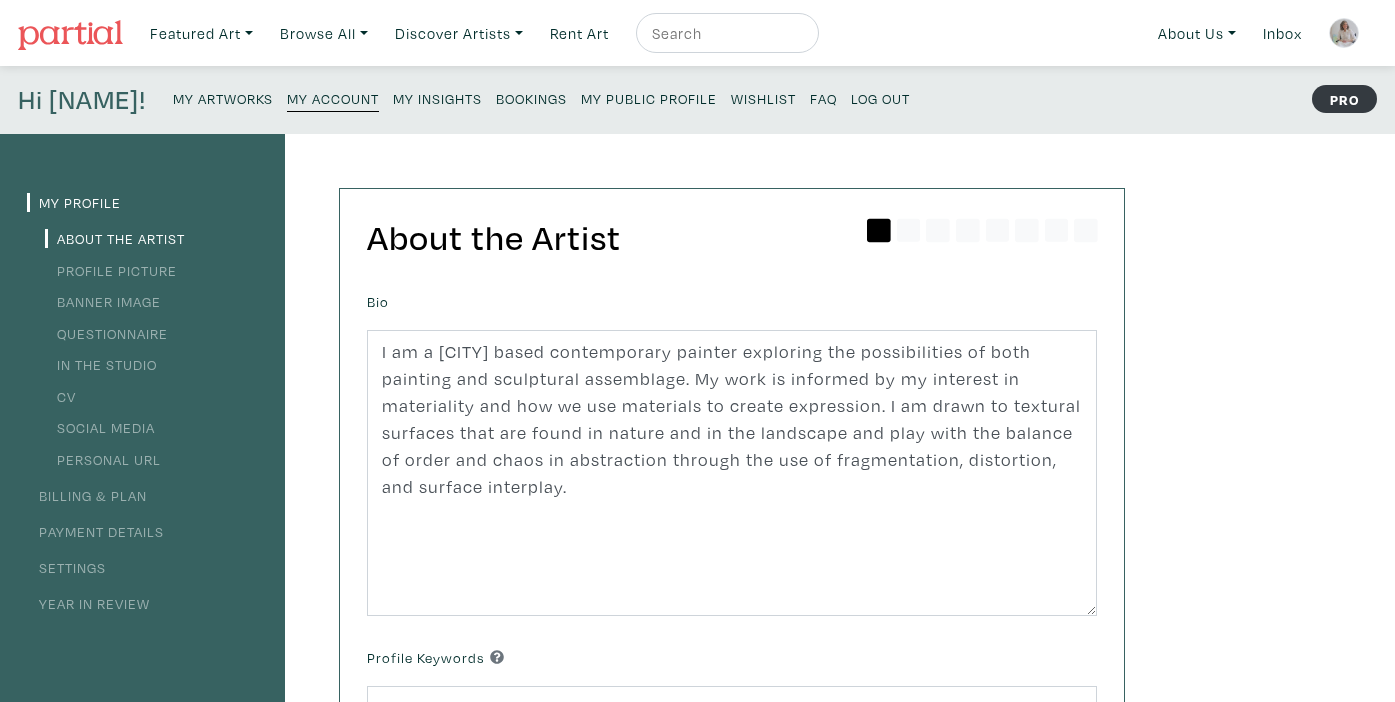 click on "My Artworks" at bounding box center [223, 98] 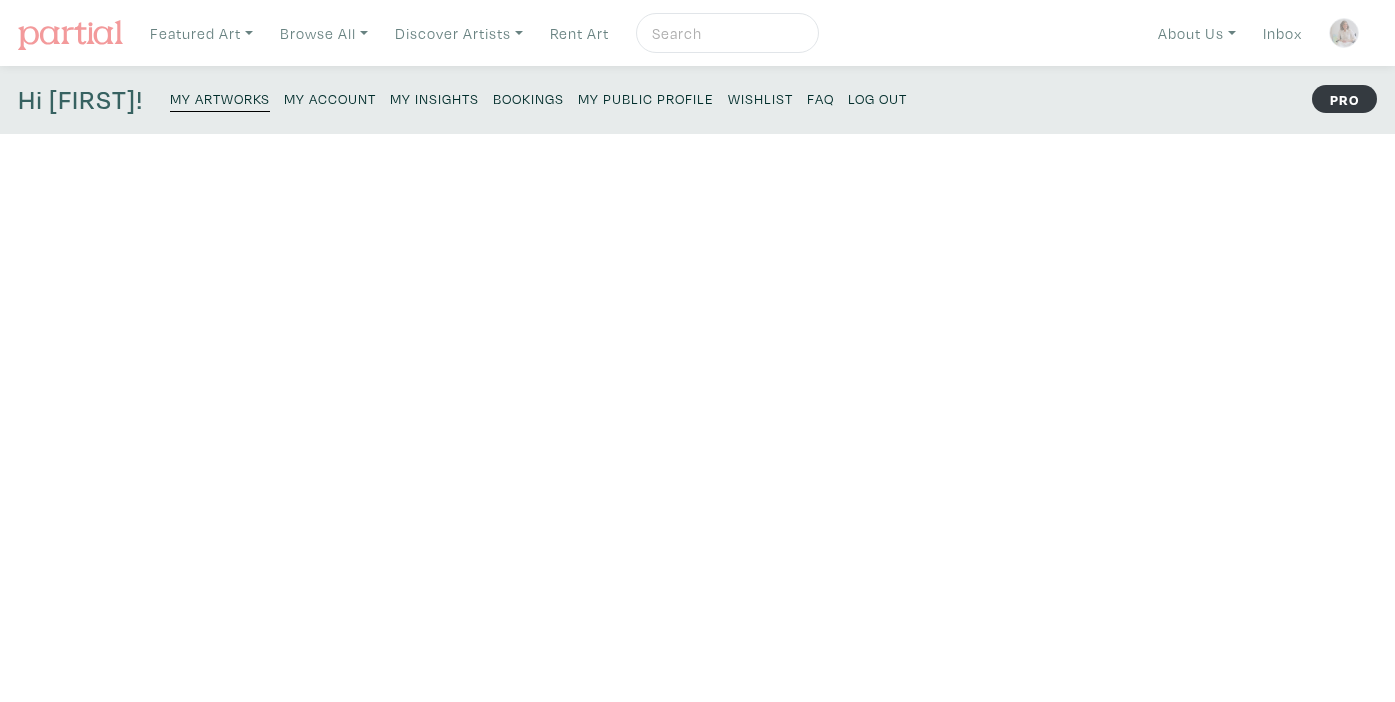 scroll, scrollTop: 0, scrollLeft: 0, axis: both 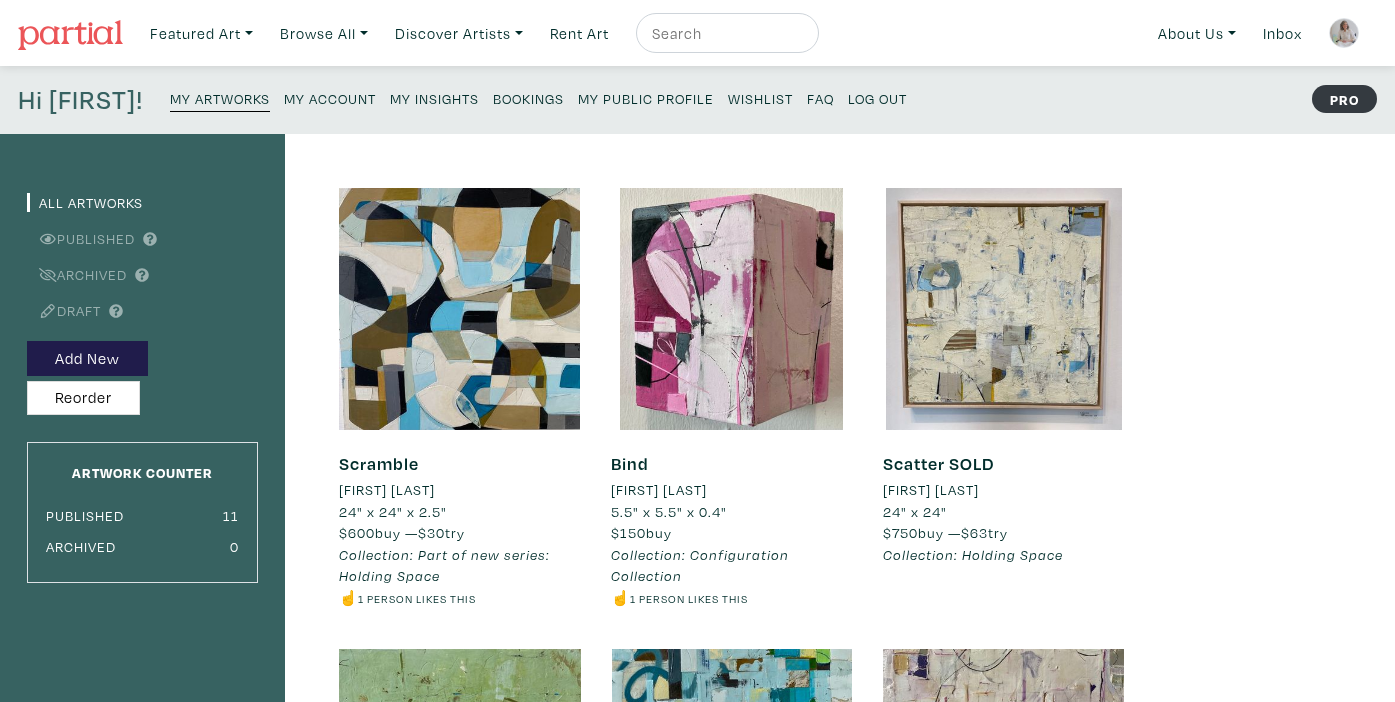 click on "My Public Profile" at bounding box center [646, 98] 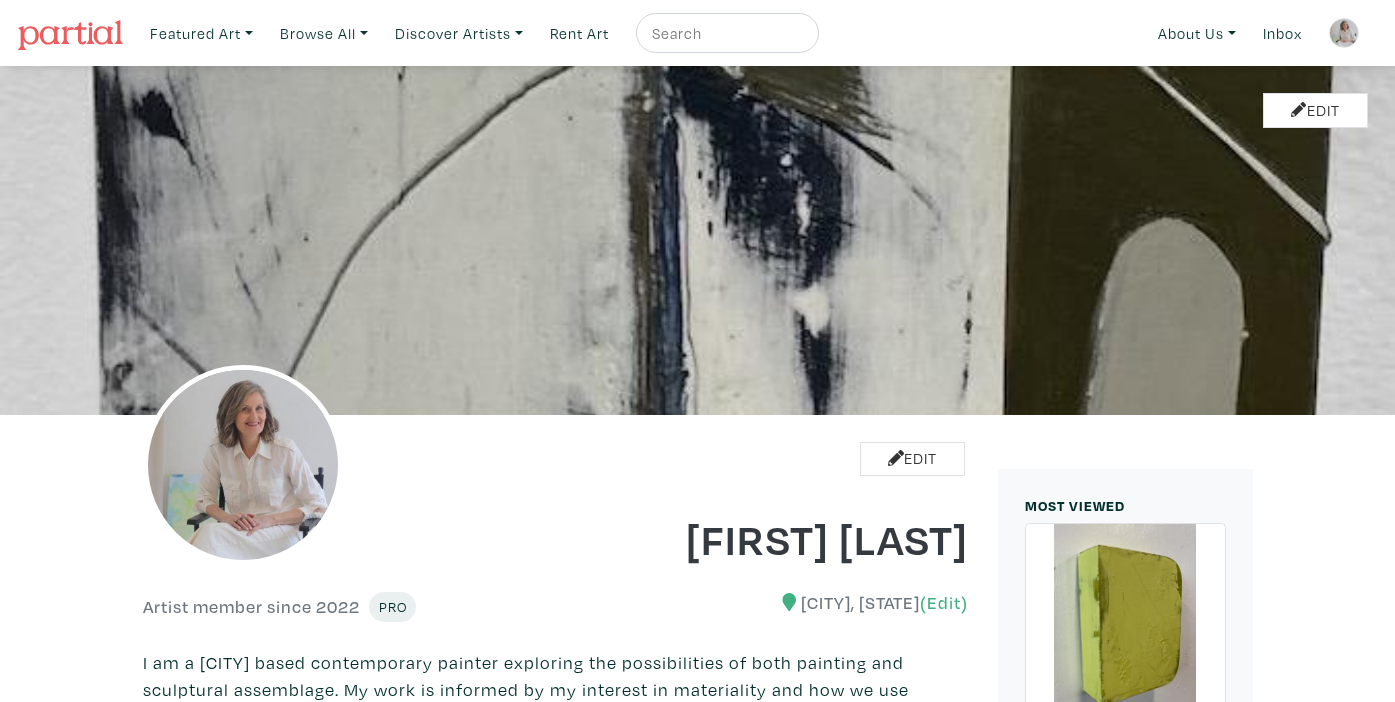 scroll, scrollTop: 0, scrollLeft: 0, axis: both 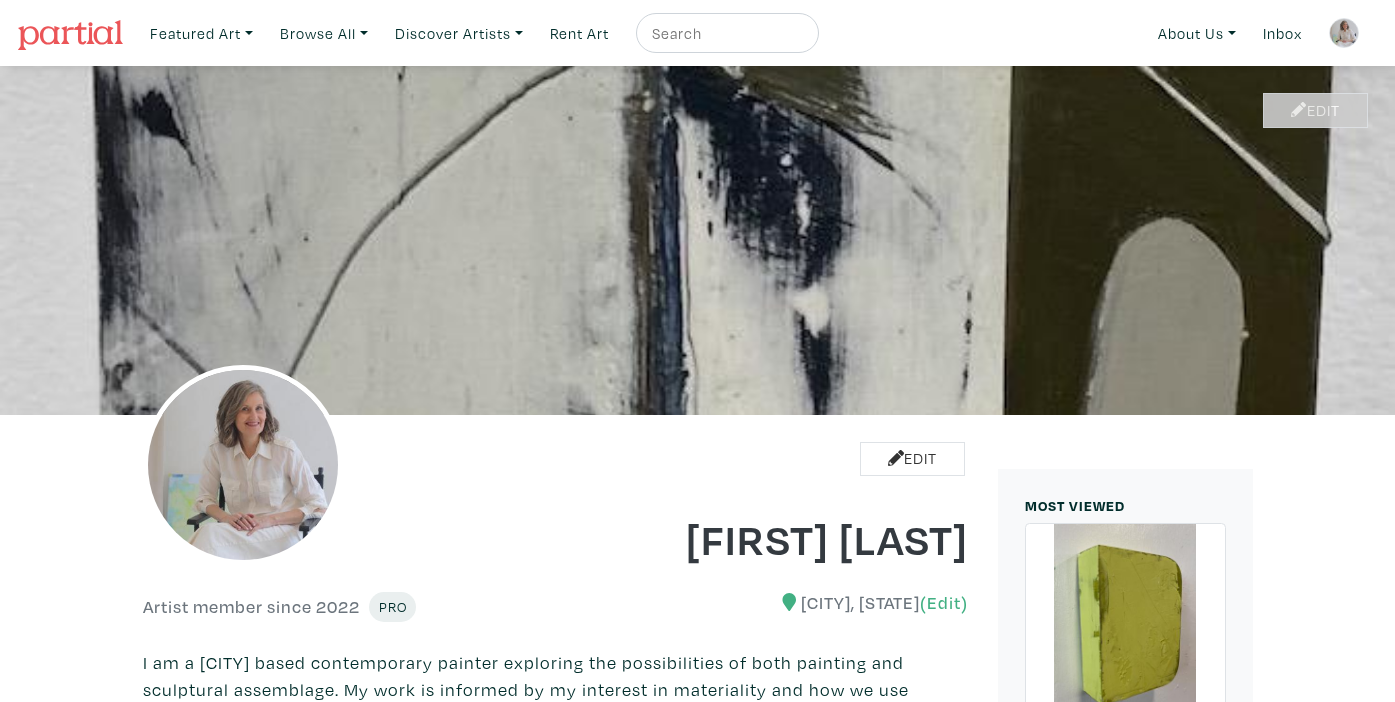 click on "Edit" at bounding box center (1315, 110) 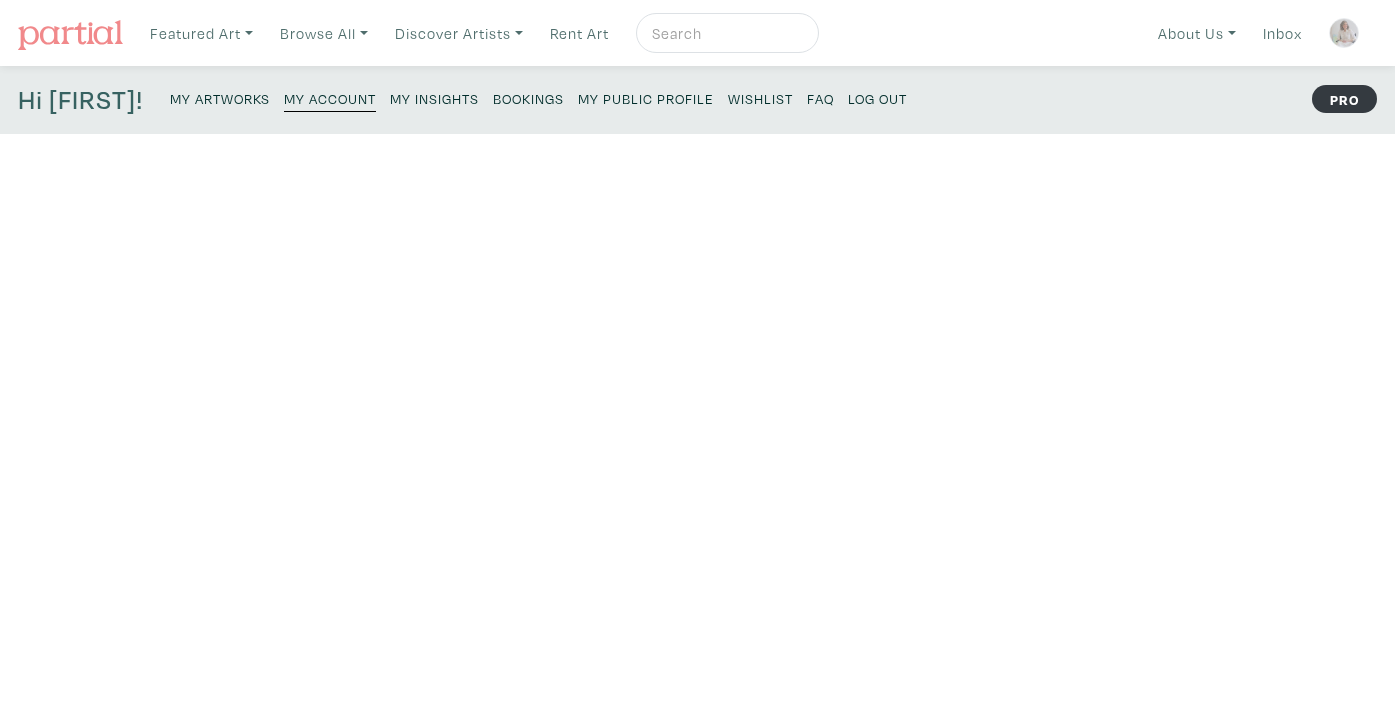 scroll, scrollTop: 0, scrollLeft: 0, axis: both 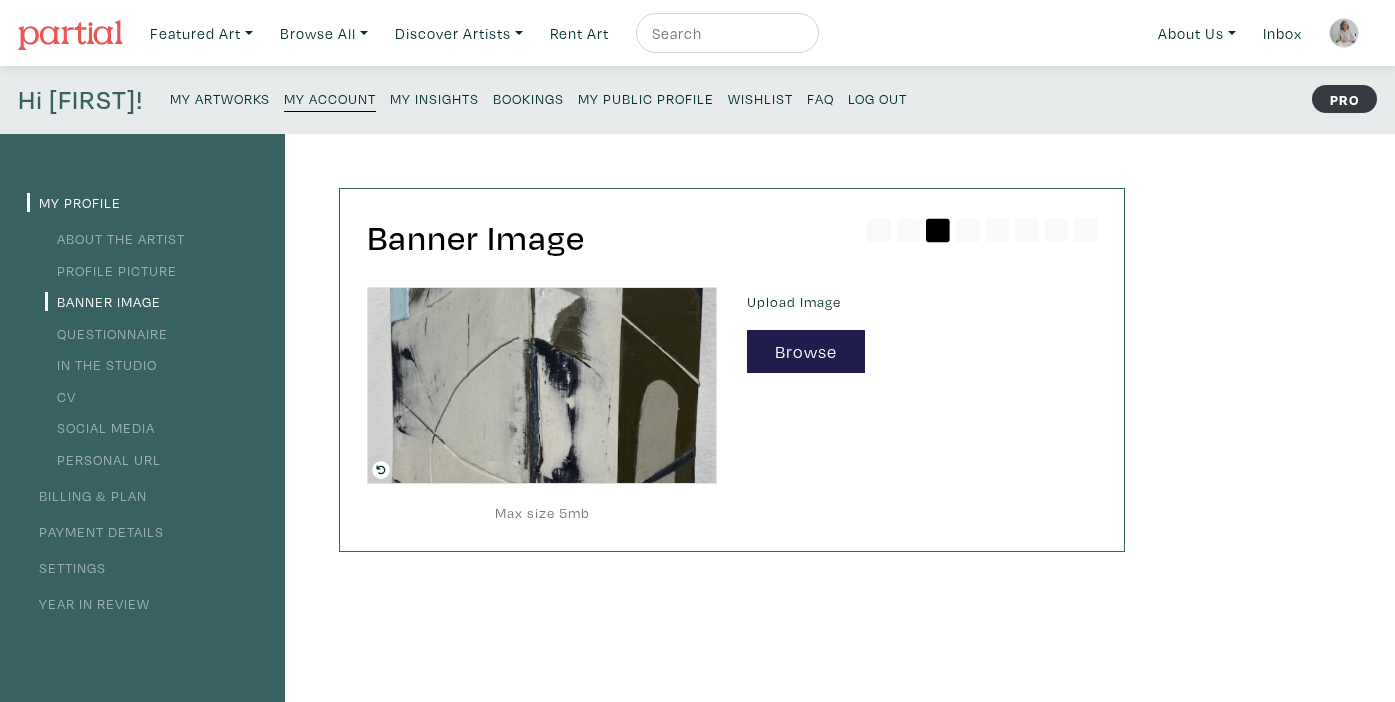 click on "My Artworks" at bounding box center (220, 98) 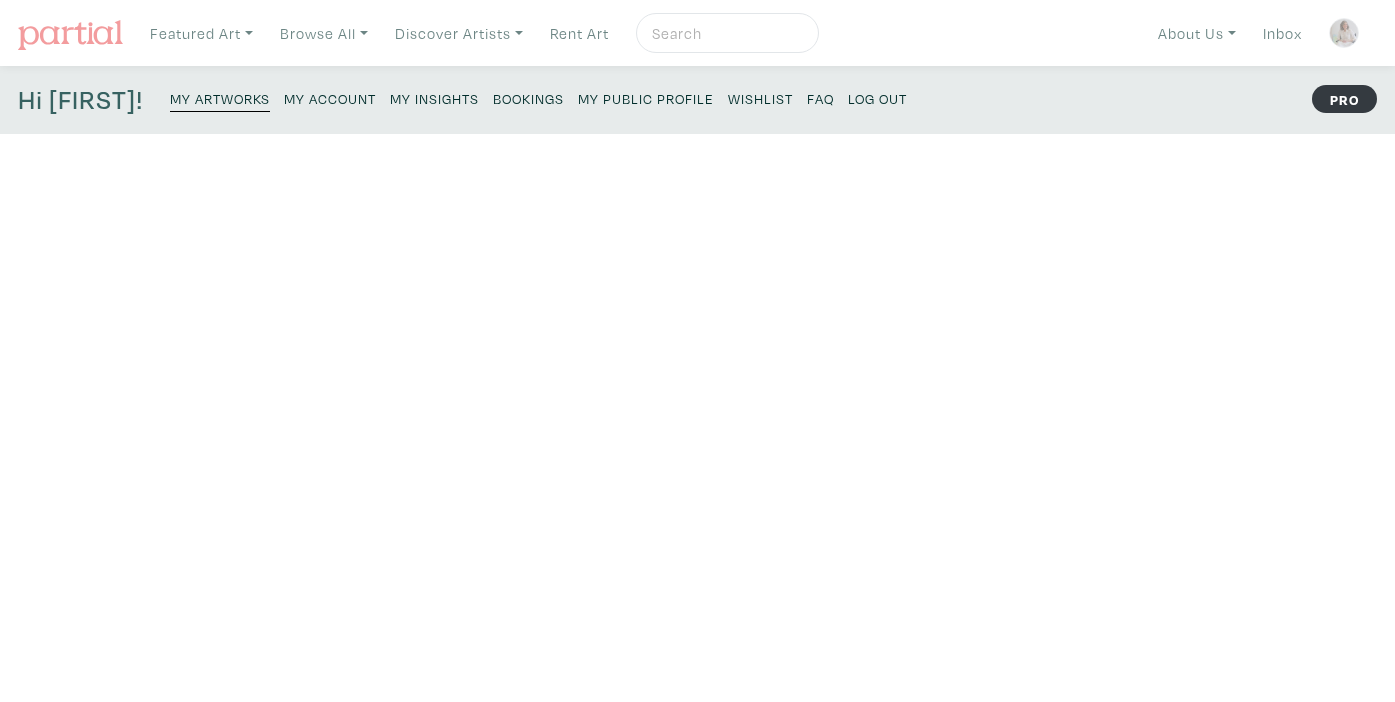 scroll, scrollTop: 0, scrollLeft: 0, axis: both 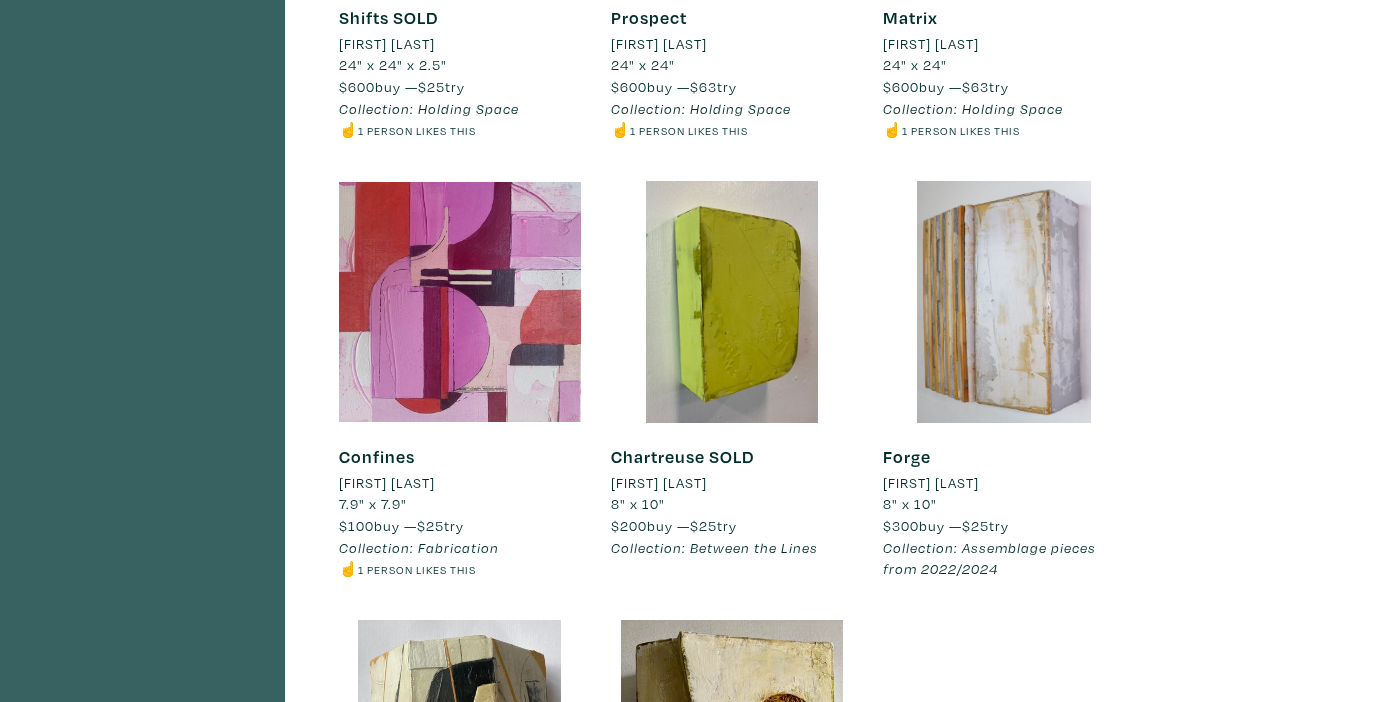 click on "Confines" at bounding box center (460, 457) 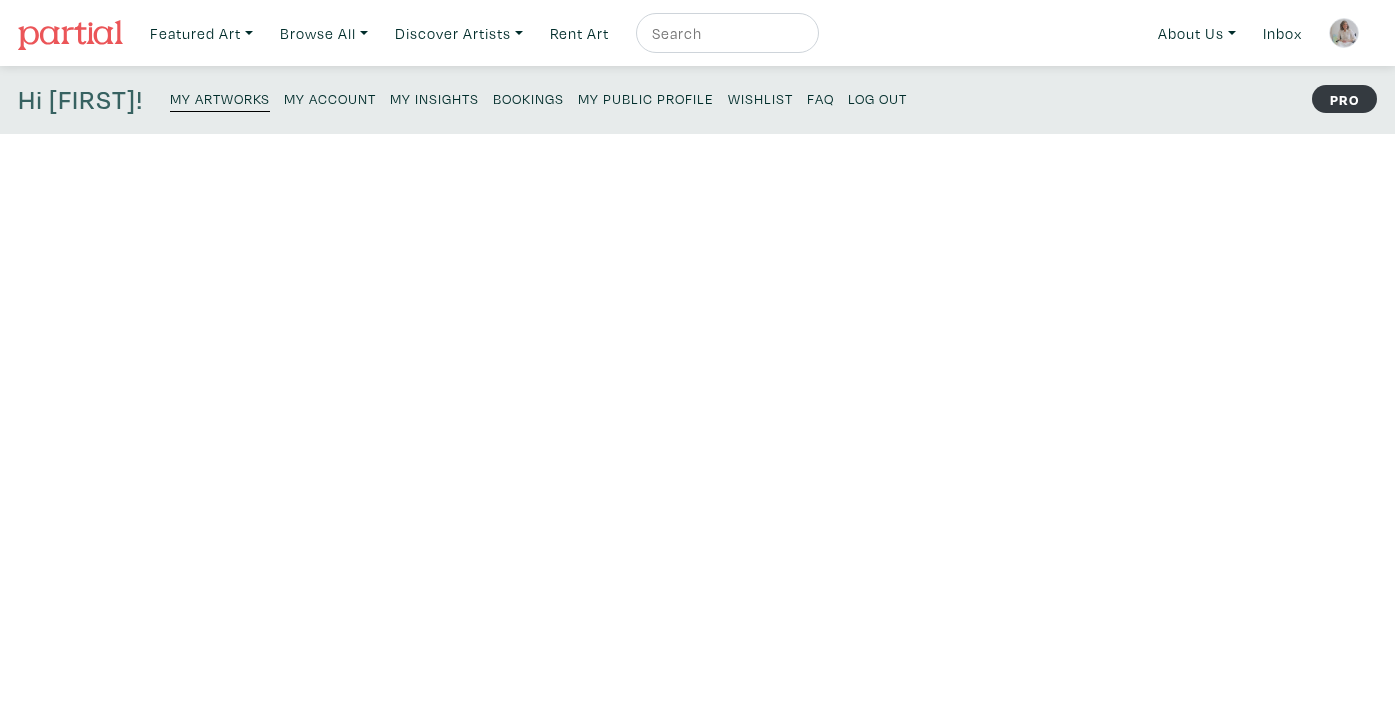 scroll, scrollTop: 0, scrollLeft: 0, axis: both 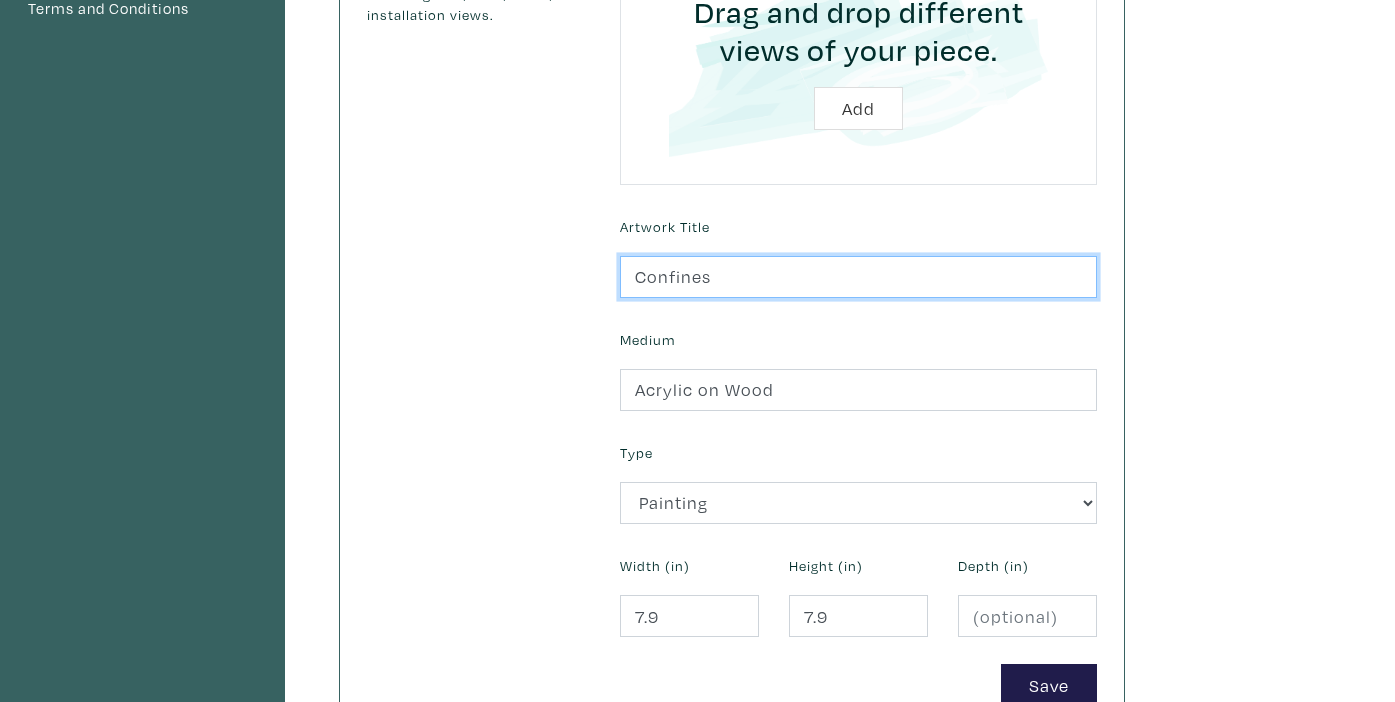 click on "Confines" at bounding box center [858, 277] 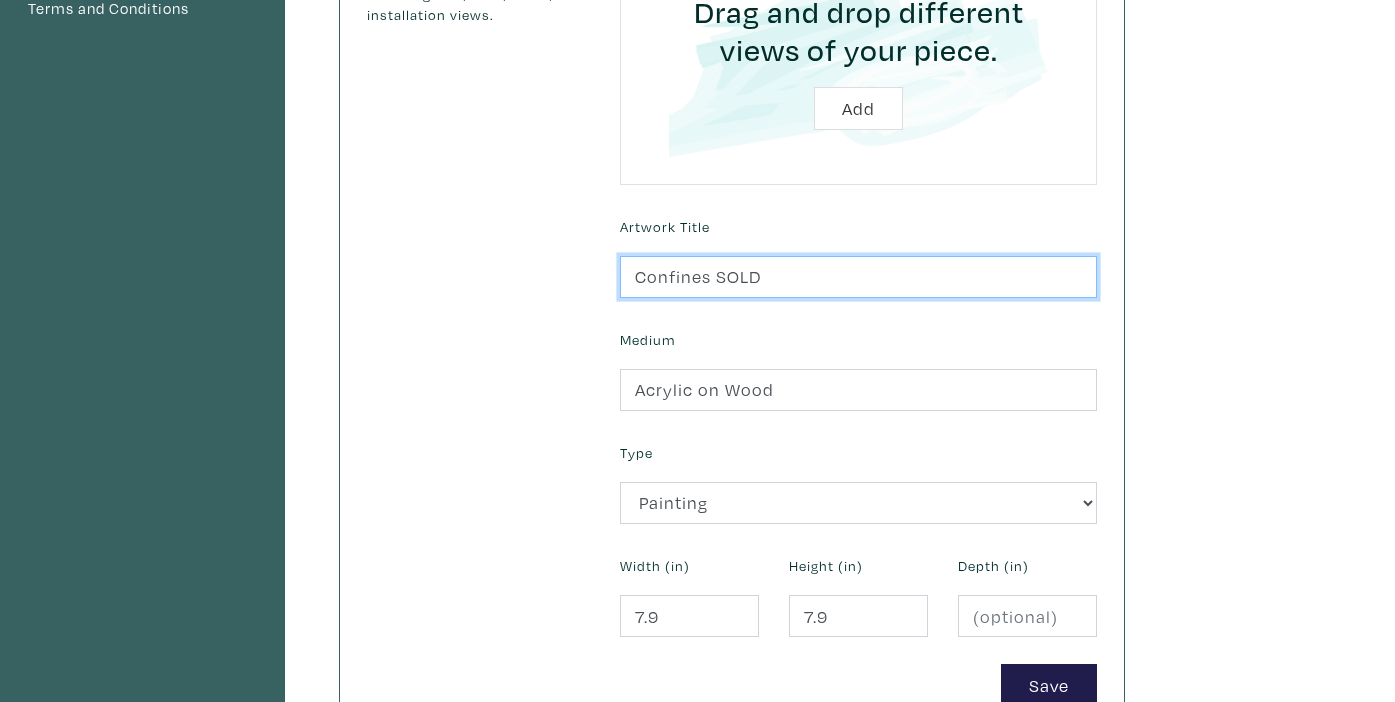 type on "Confines SOLD" 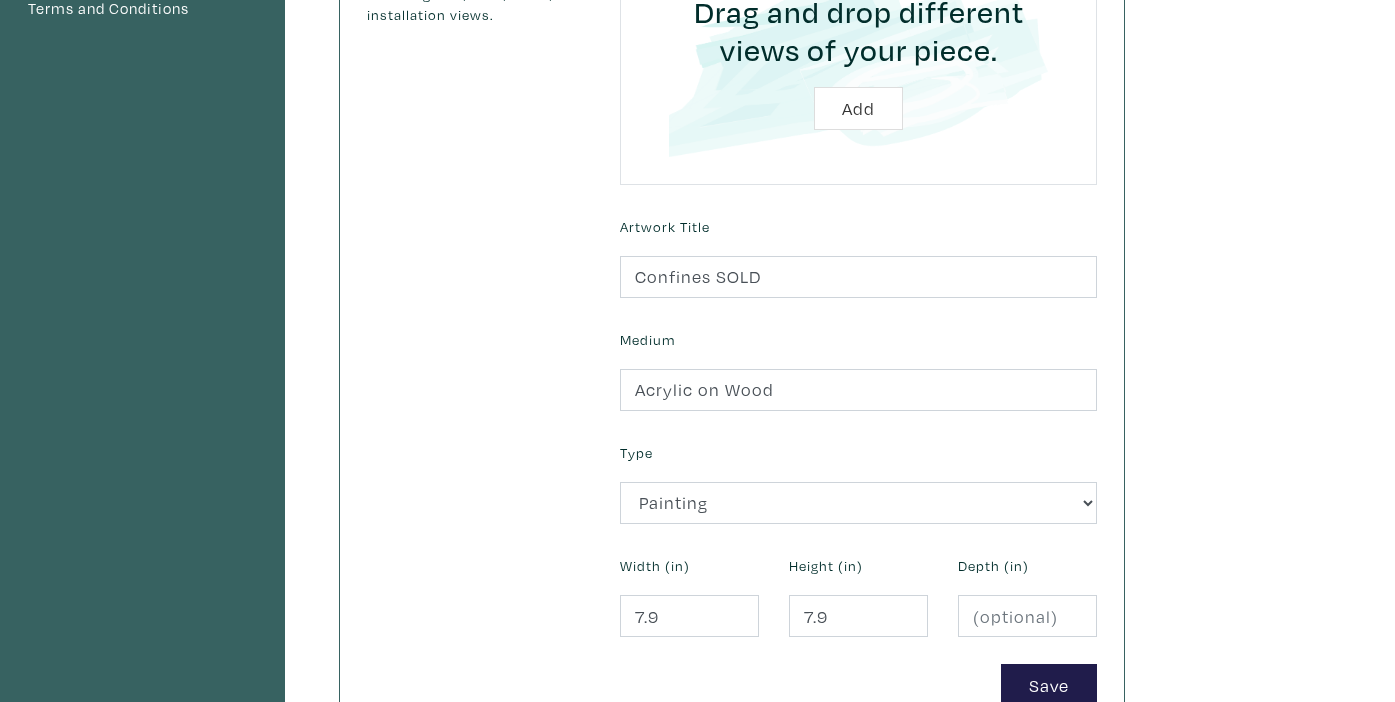 click on "Use high-quality photos of your artwork (max 5mb each, JPG / PNG format).
The first image   should be a straight-on image of the work with no edges showing. This is used as the thumbnail and as part of the dynamic room rendering.
Add additional views of the art, including side, back, detail, and installation views." at bounding box center [478, 219] 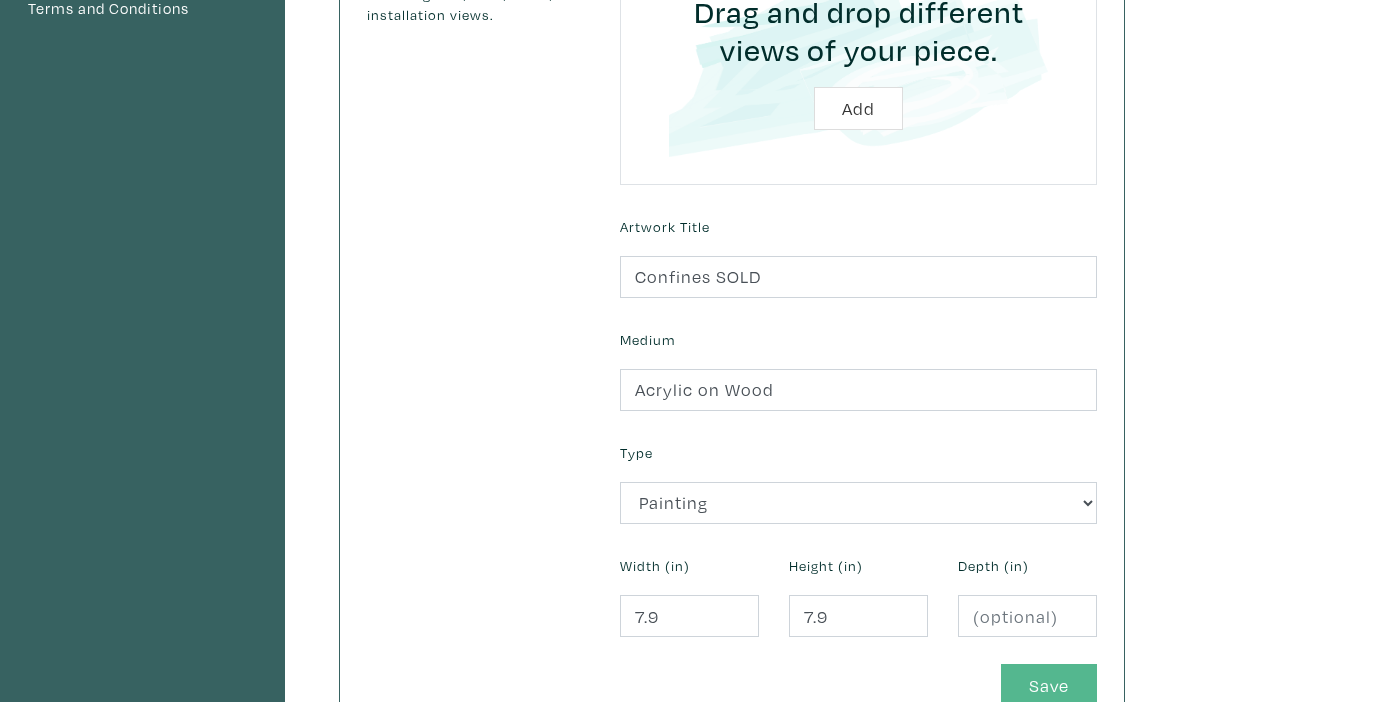 click on "Save" at bounding box center (1049, 685) 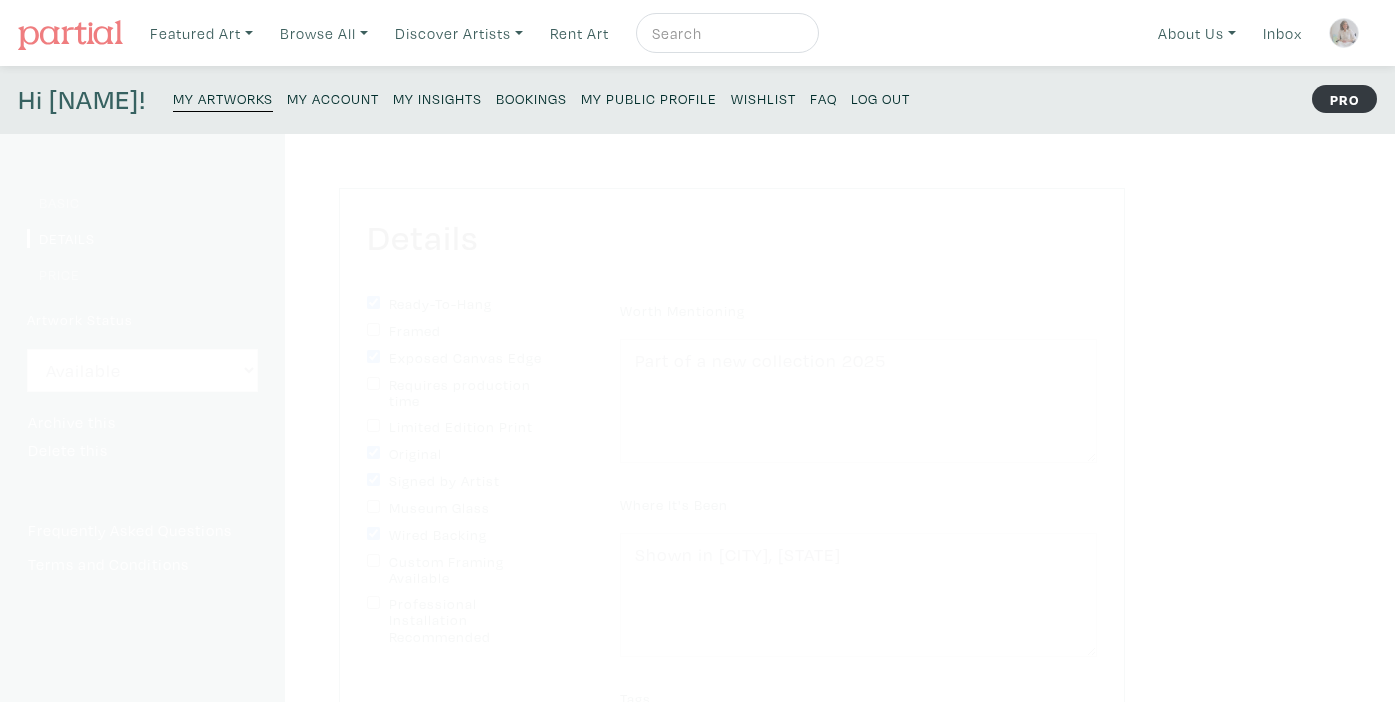scroll, scrollTop: 0, scrollLeft: 0, axis: both 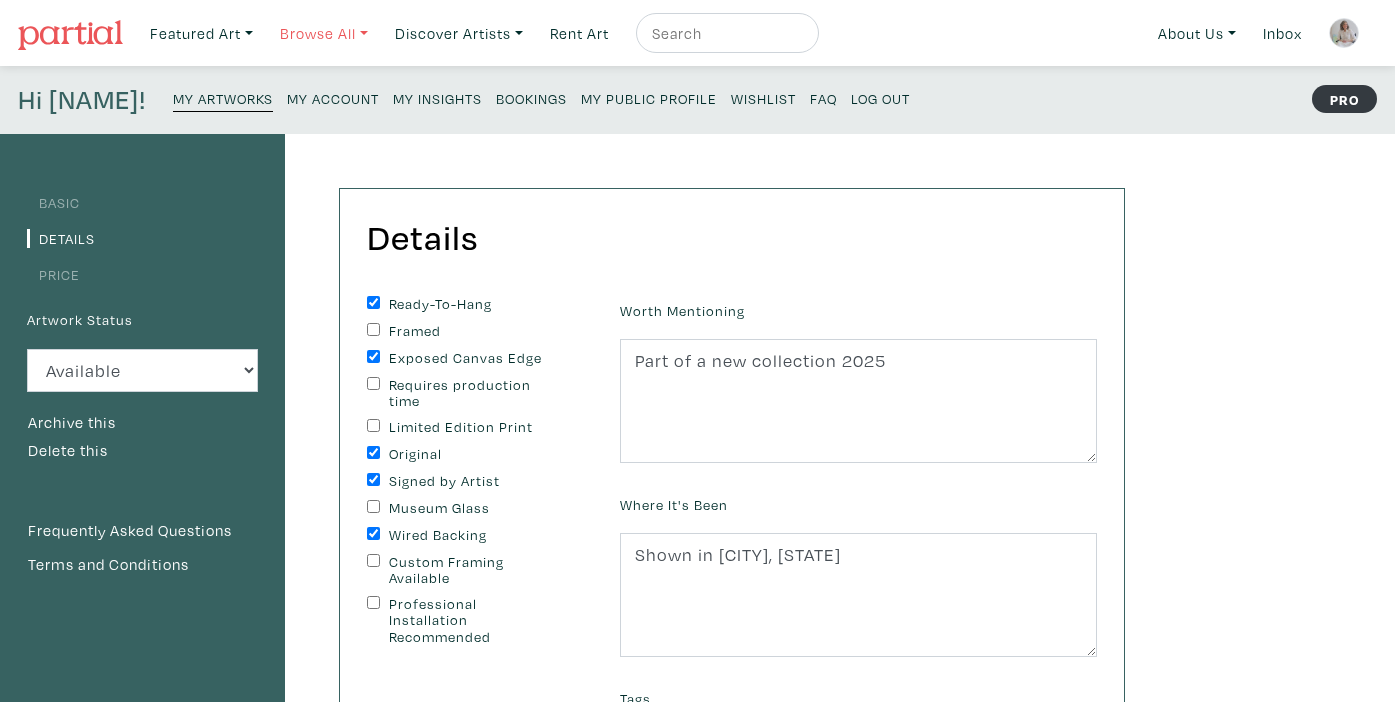 click on "Browse All" at bounding box center [201, 33] 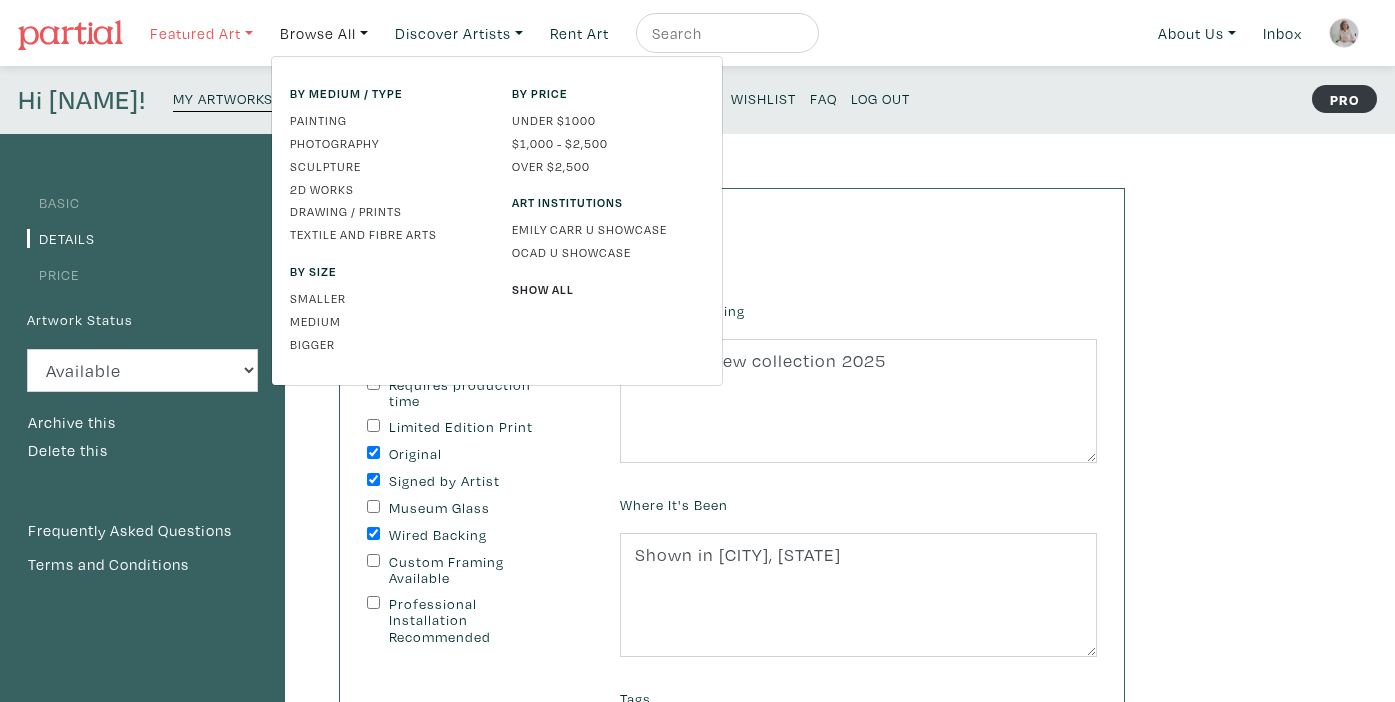 click on "Featured Art" at bounding box center (201, 33) 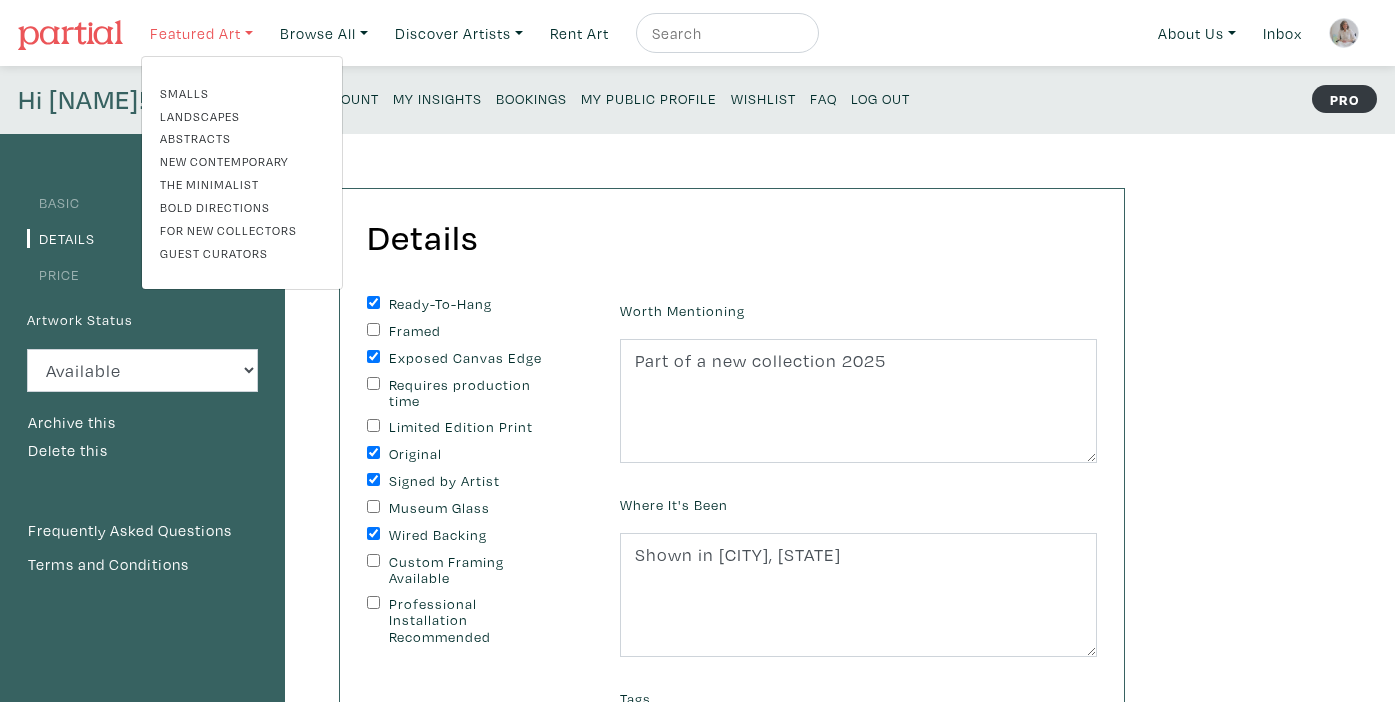 click on "Featured Art" at bounding box center [201, 33] 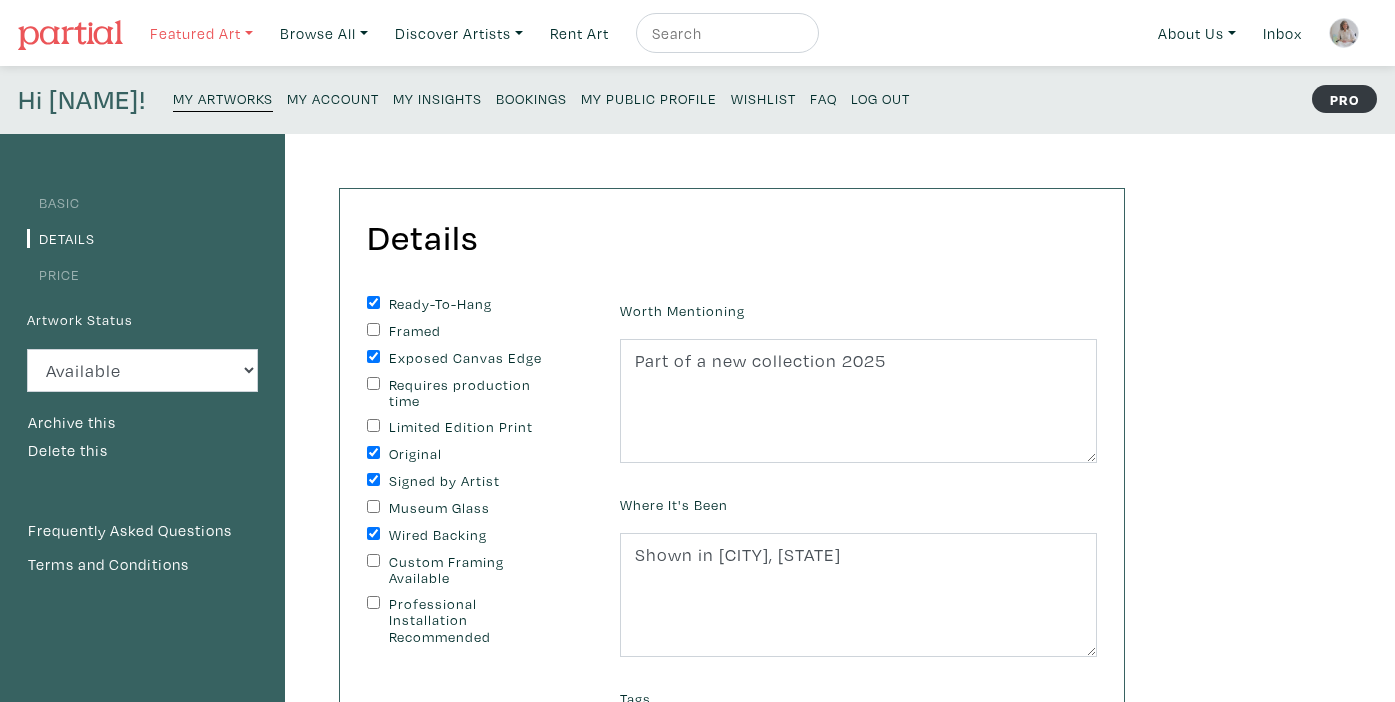 click on "Featured Art" at bounding box center (201, 33) 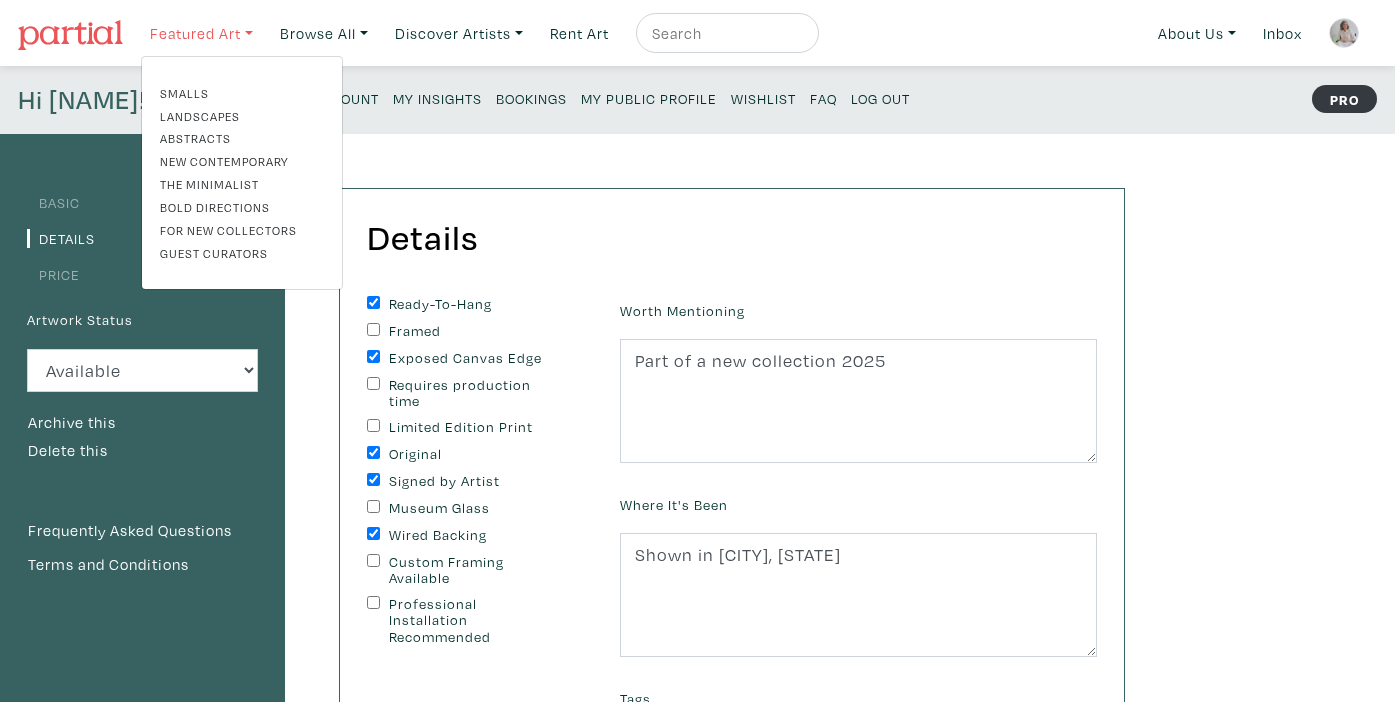 click on "Featured Art" at bounding box center (201, 33) 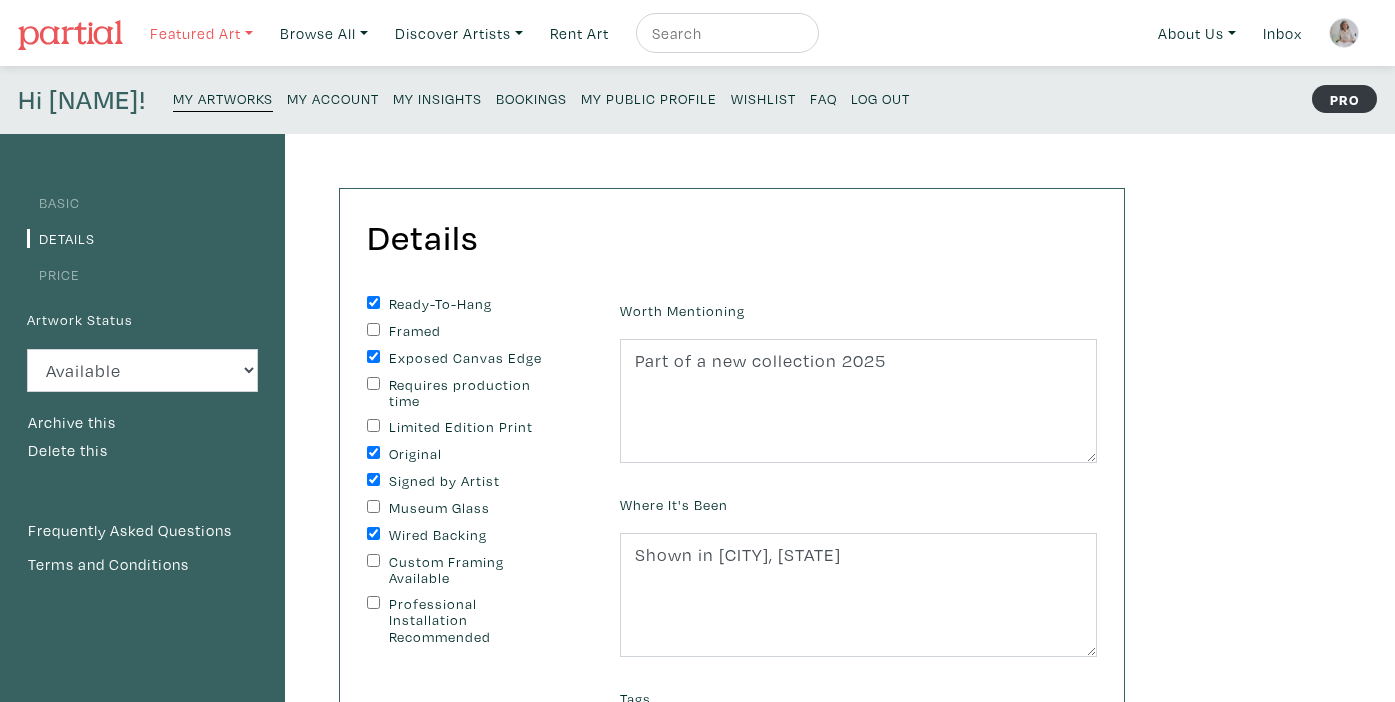 click on "Featured Art" at bounding box center [201, 33] 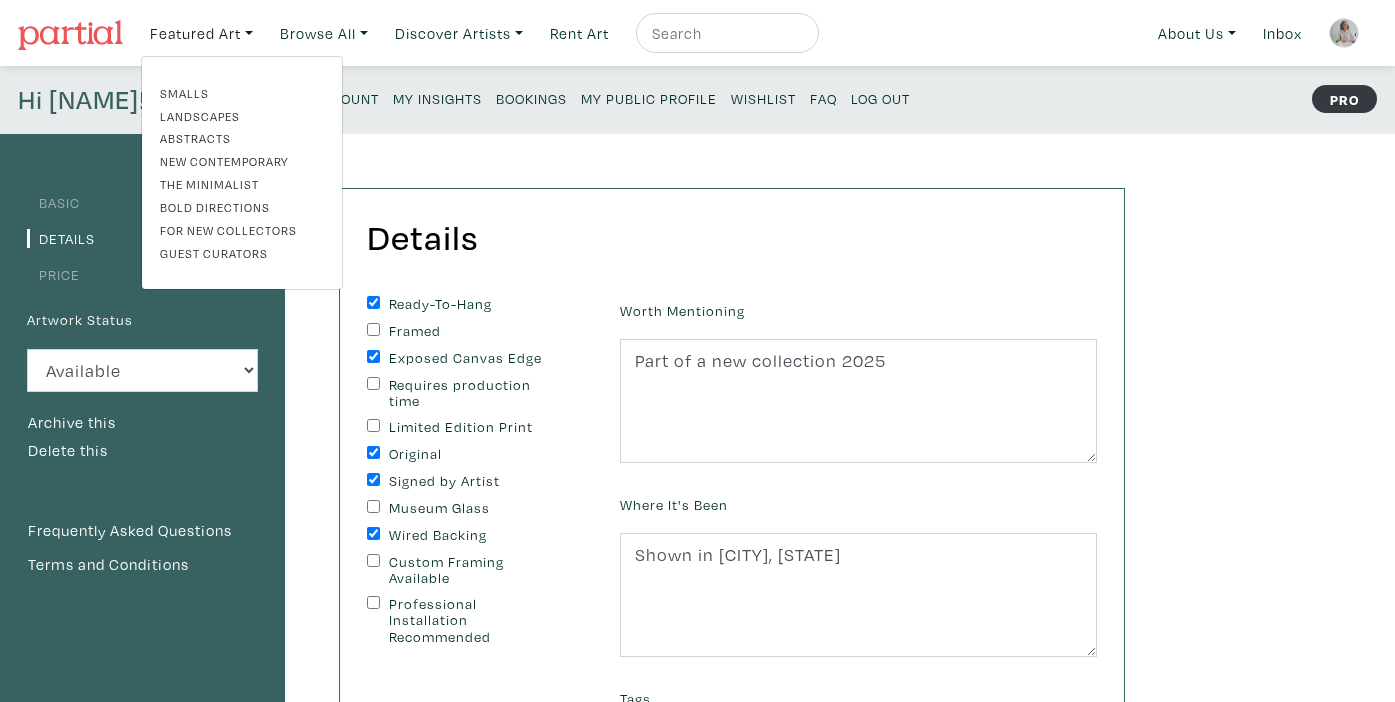 click on "Guest Curators" at bounding box center (242, 253) 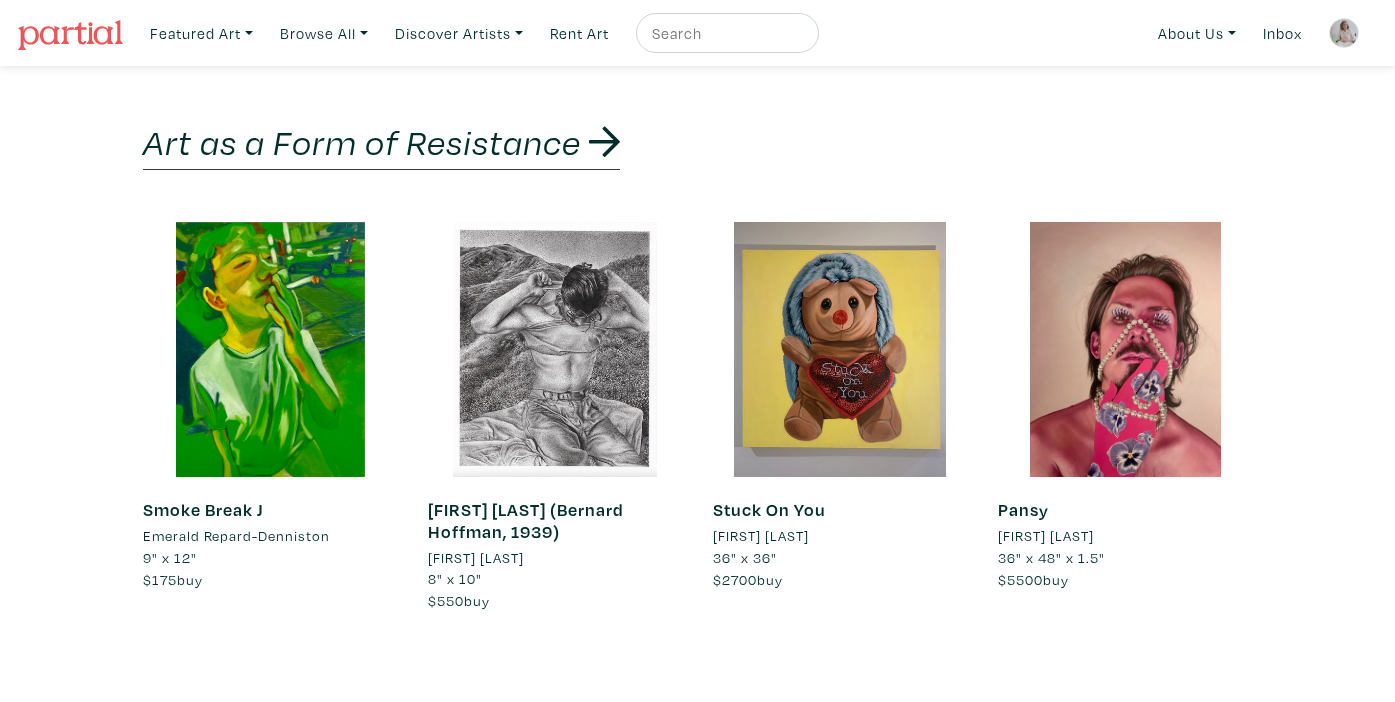 scroll, scrollTop: 0, scrollLeft: 0, axis: both 